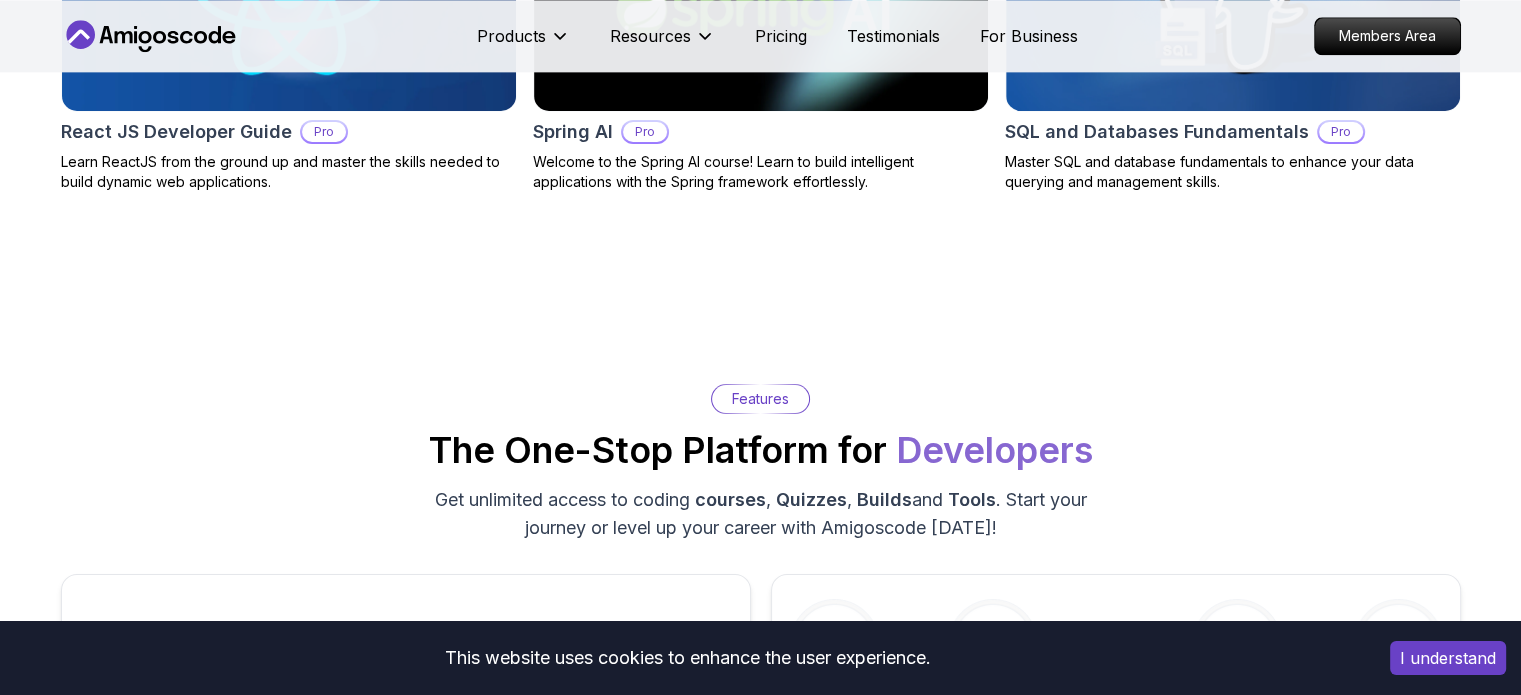 scroll, scrollTop: 2851, scrollLeft: 0, axis: vertical 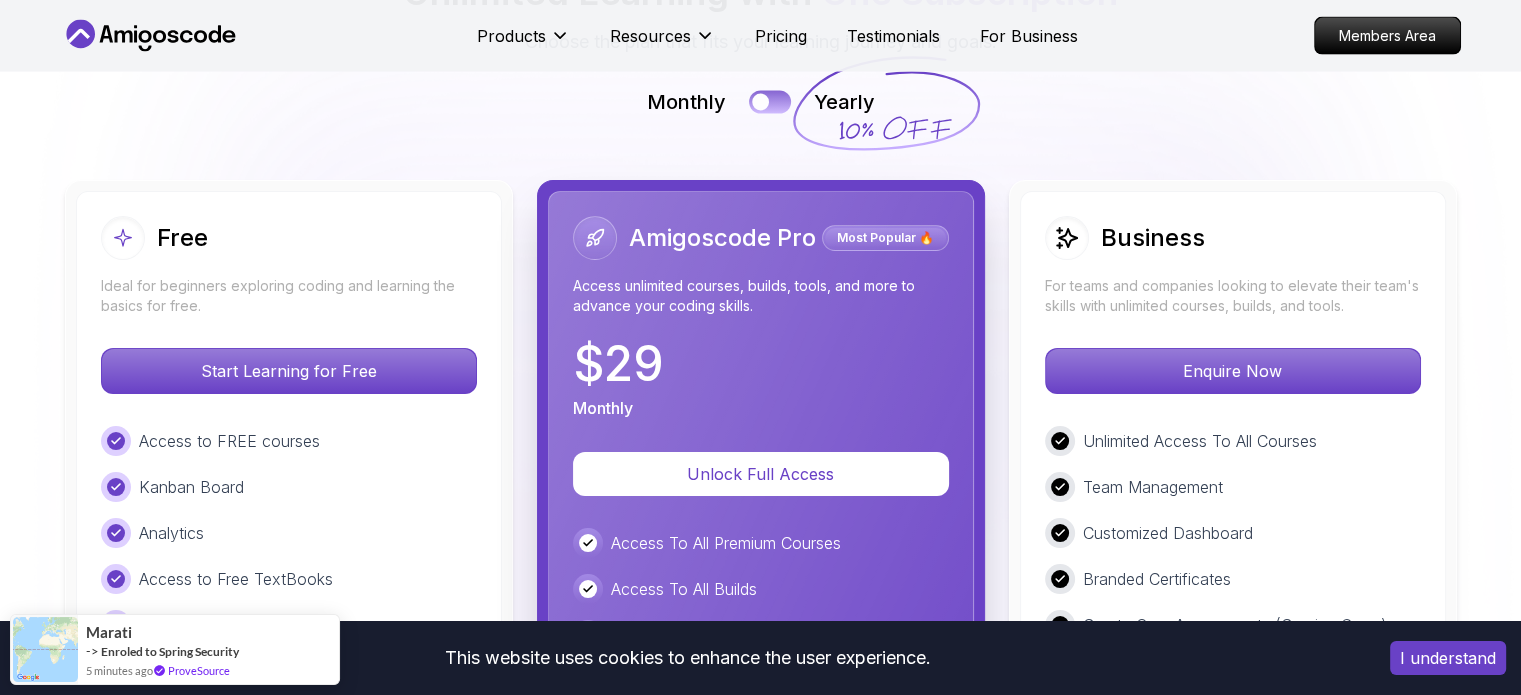 click at bounding box center [770, 101] 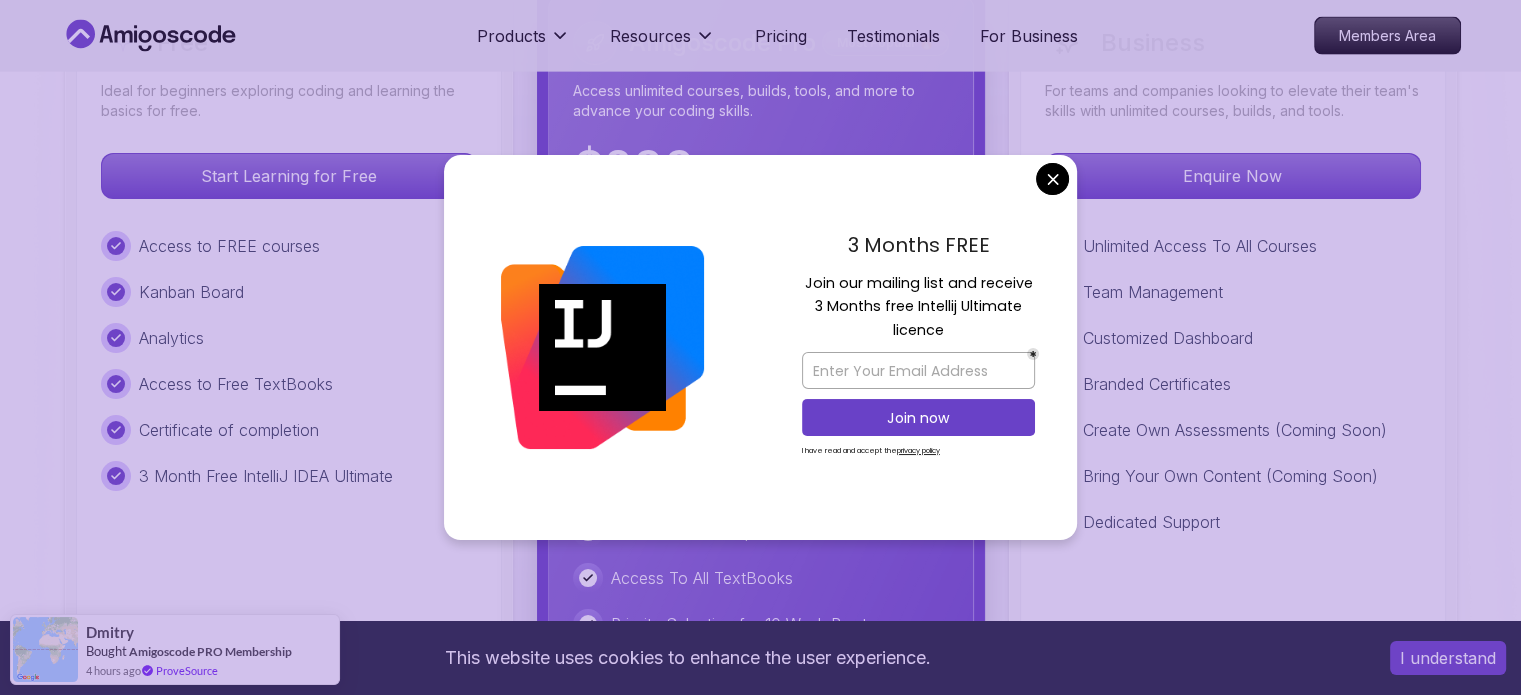 scroll, scrollTop: 4688, scrollLeft: 0, axis: vertical 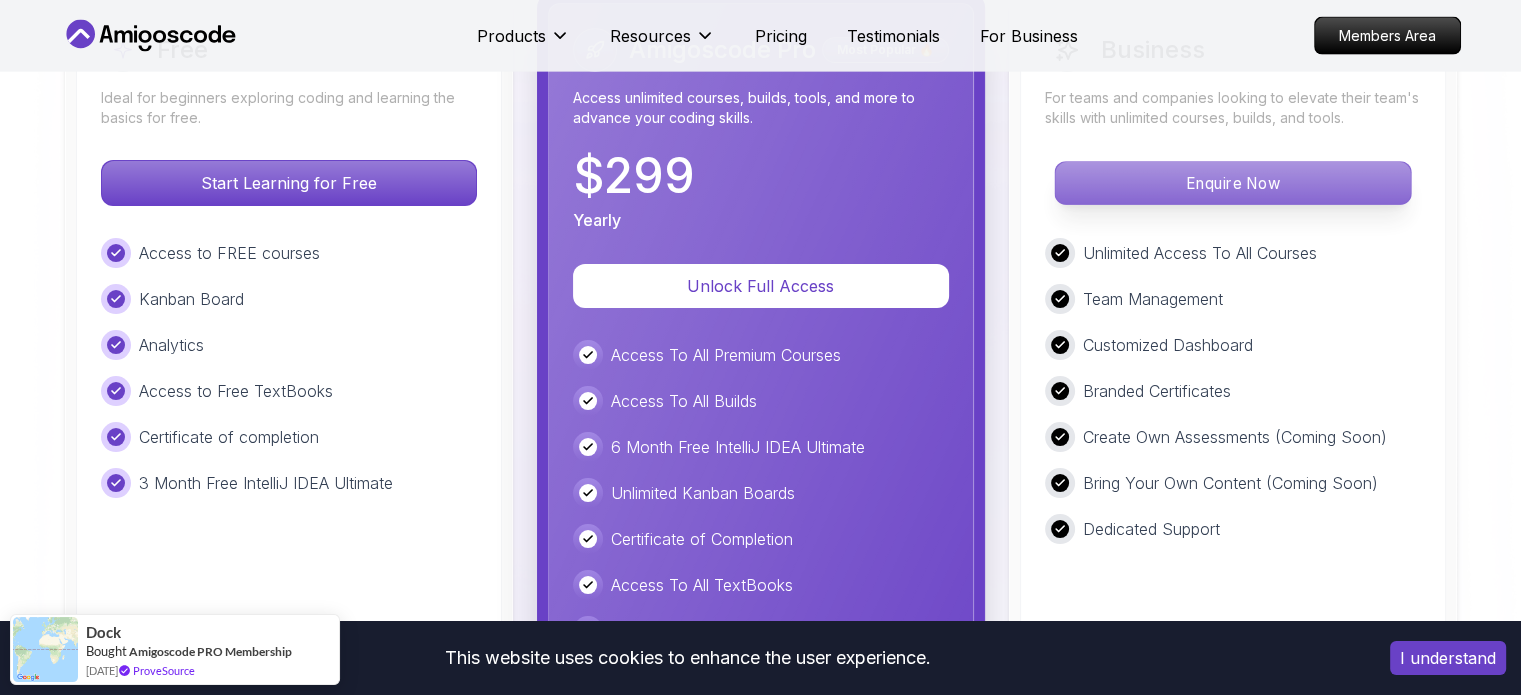 click on "This website uses cookies to enhance the user experience. I understand Products Resources Pricing Testimonials For Business Members Area Products Resources Pricing Testimonials For Business Members Area Jogh Long Spring Developer Advocate "Amigoscode Does a pretty good job, and consistently too, covering Spring and for that, I'm very Appreciative" The One-Stop Platform for   Developers Get unlimited access to coding   courses ,   Quizzes ,   Builds  and   Tools . Start your journey or level up your career with Amigoscode today! Start for Free https://amigoscode.com/dashboard OUR AMIGO STUDENTS WORK IN TOP COMPANIES Courses Builds Discover Amigoscode's Latest   Premium Courses! Get unlimited access to coding   courses ,   Quizzes ,   Builds  and   Tools . Start your journey or level up your career with Amigoscode today! Browse all  courses Advanced Spring Boot Pro Dive deep into Spring Boot with our advanced course, designed to take your skills from intermediate to expert level. NEW Spring Boot for Beginners" at bounding box center [760, 1172] 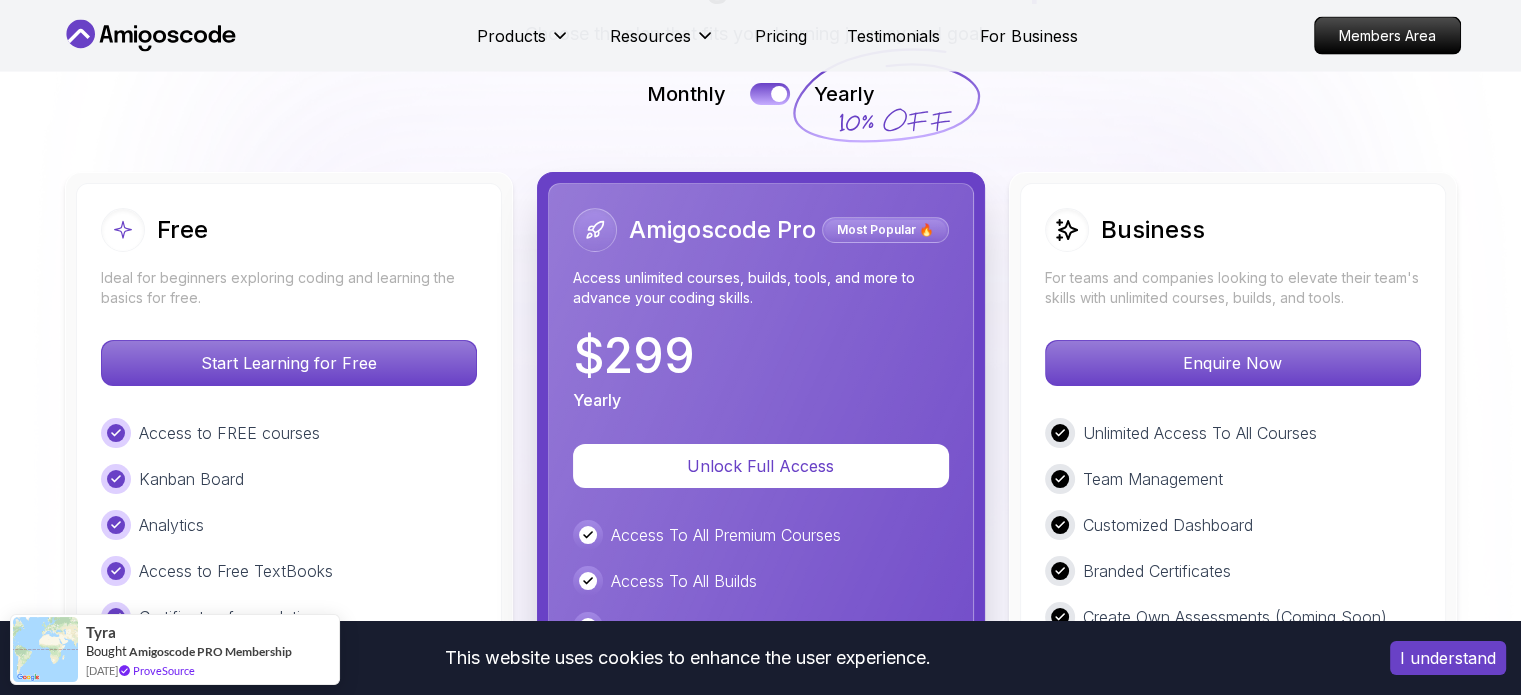 scroll, scrollTop: 4499, scrollLeft: 0, axis: vertical 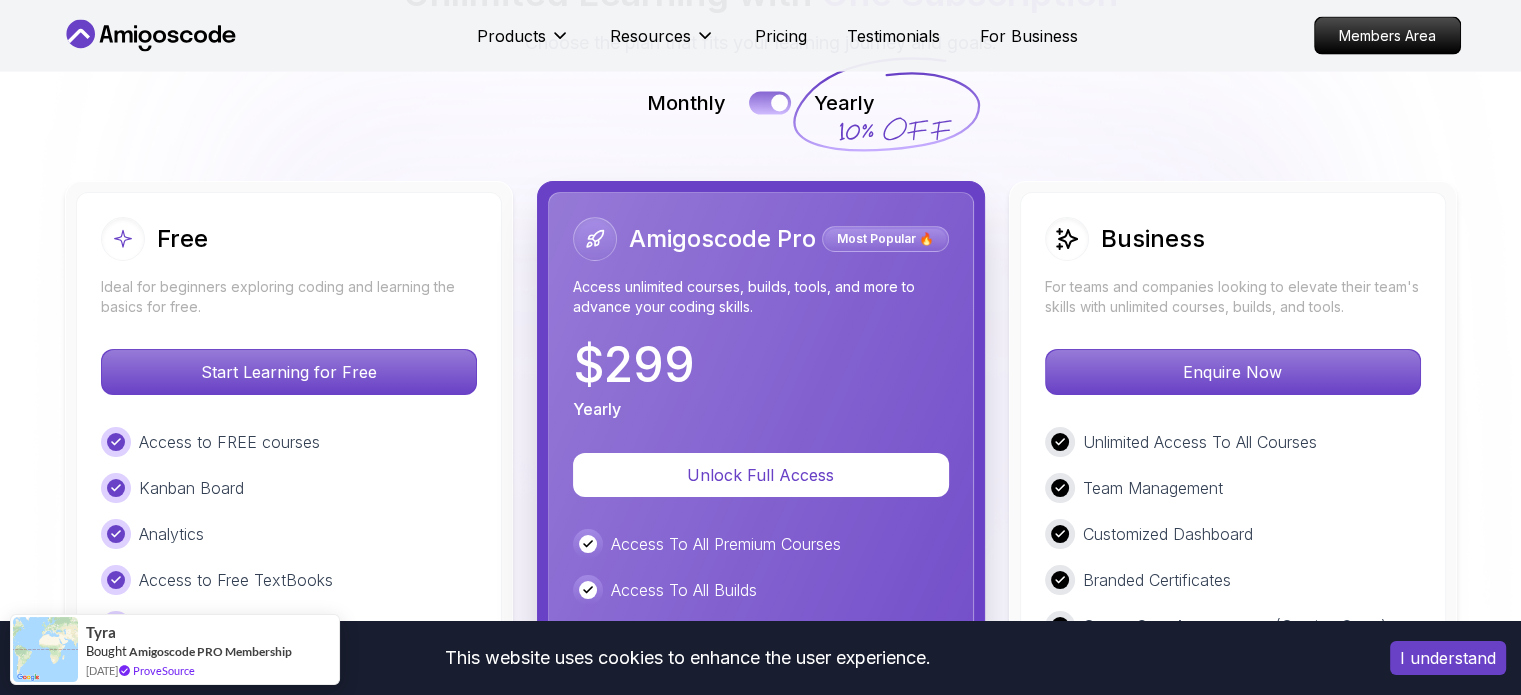 click at bounding box center [779, 102] 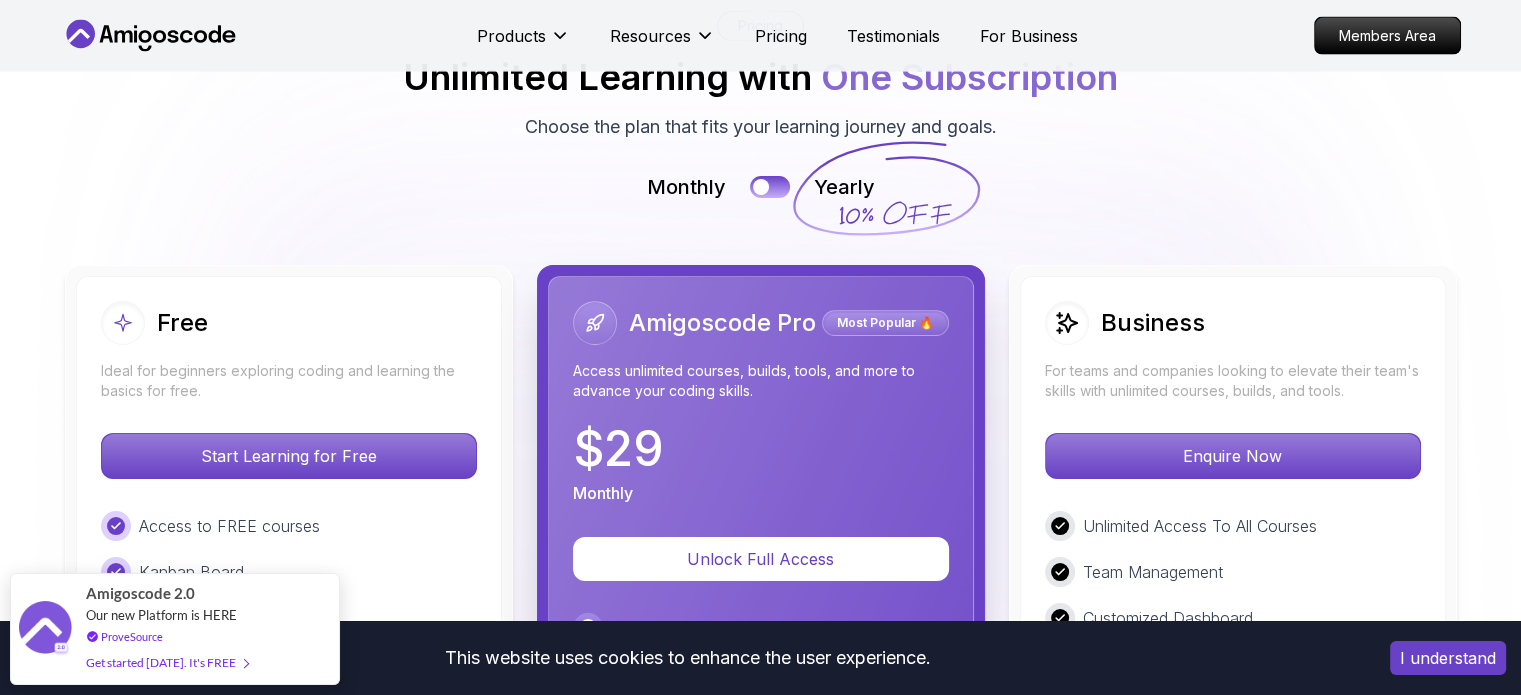 scroll, scrollTop: 4388, scrollLeft: 0, axis: vertical 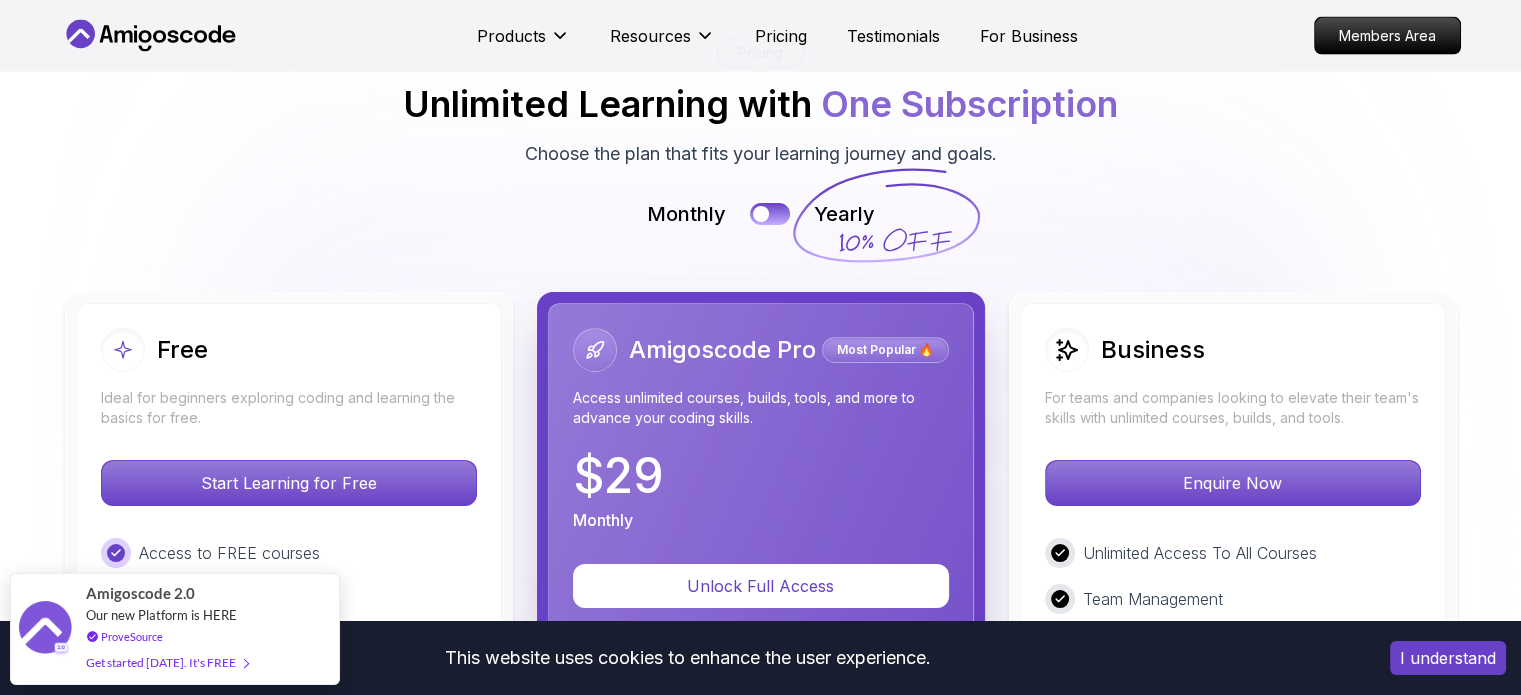 click 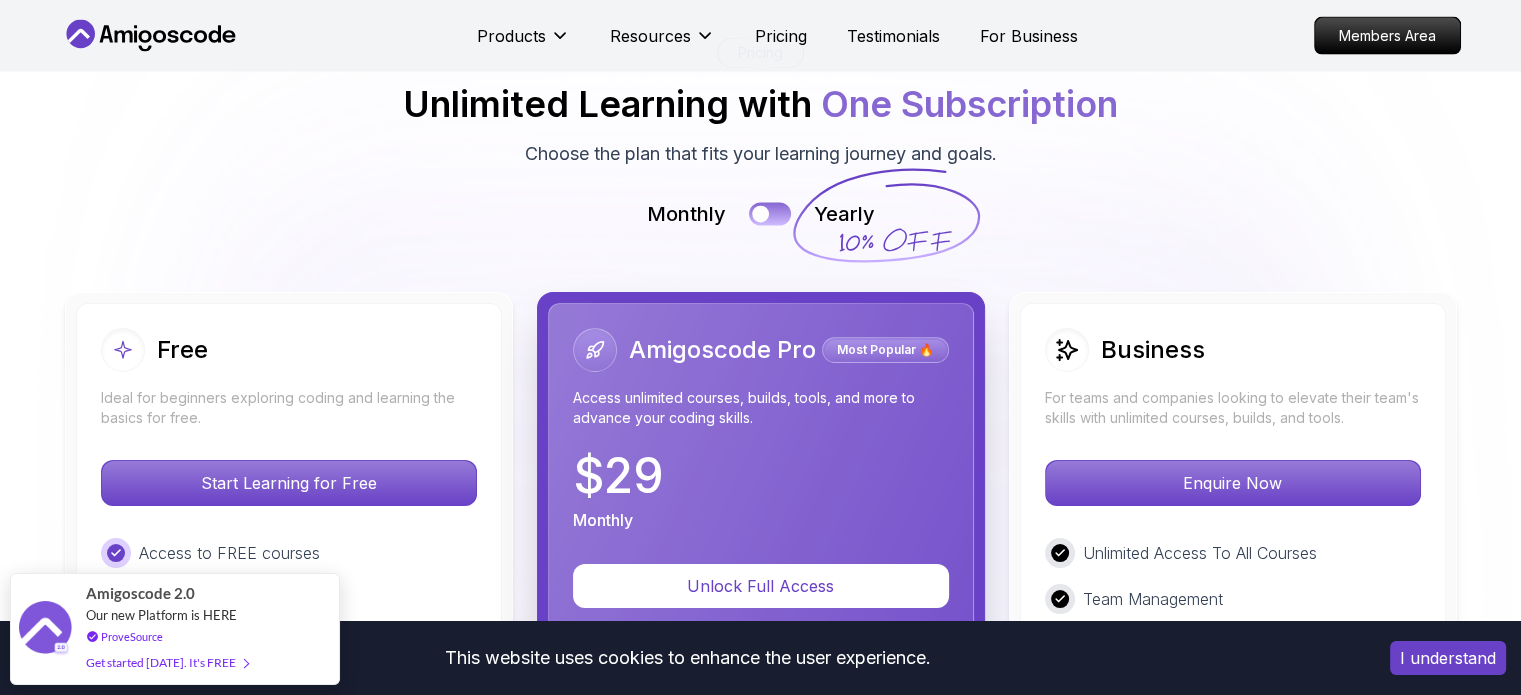 click at bounding box center (770, 213) 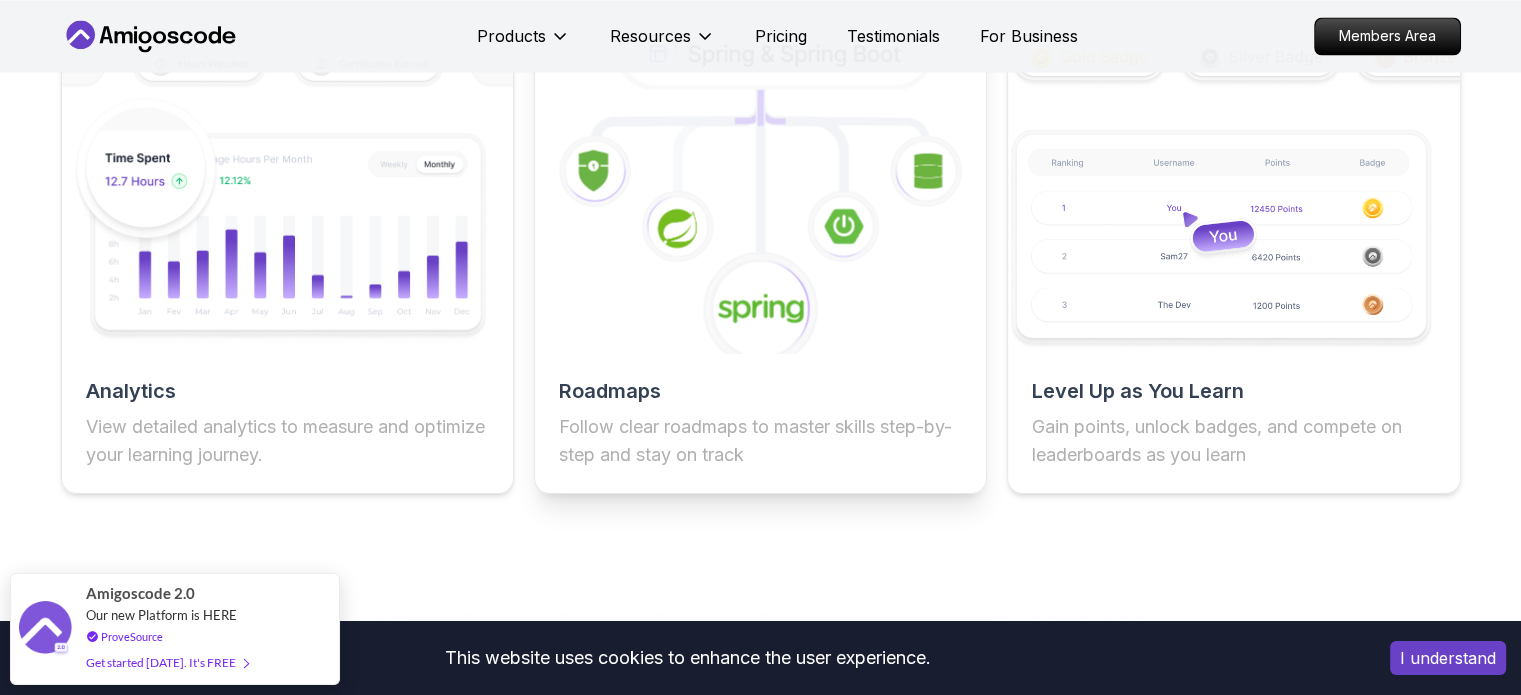 scroll, scrollTop: 3708, scrollLeft: 0, axis: vertical 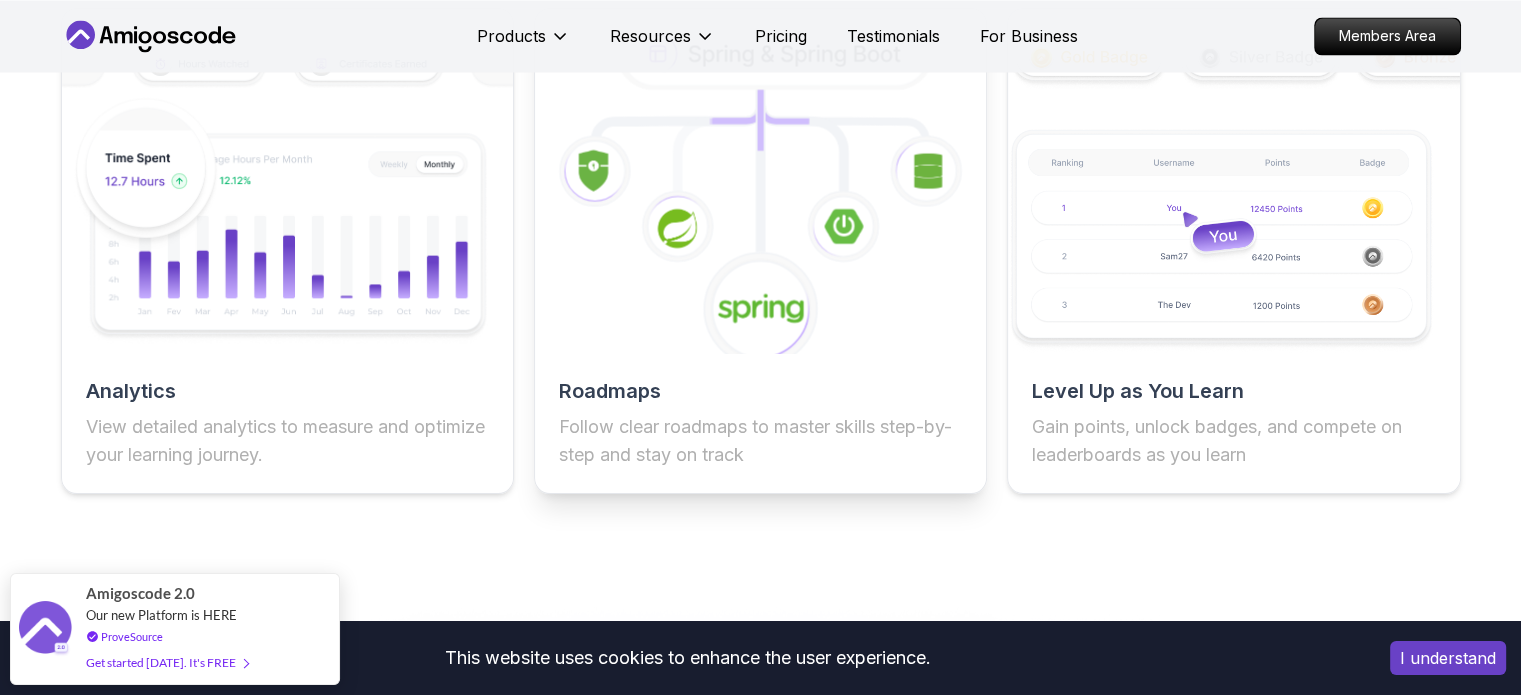 click 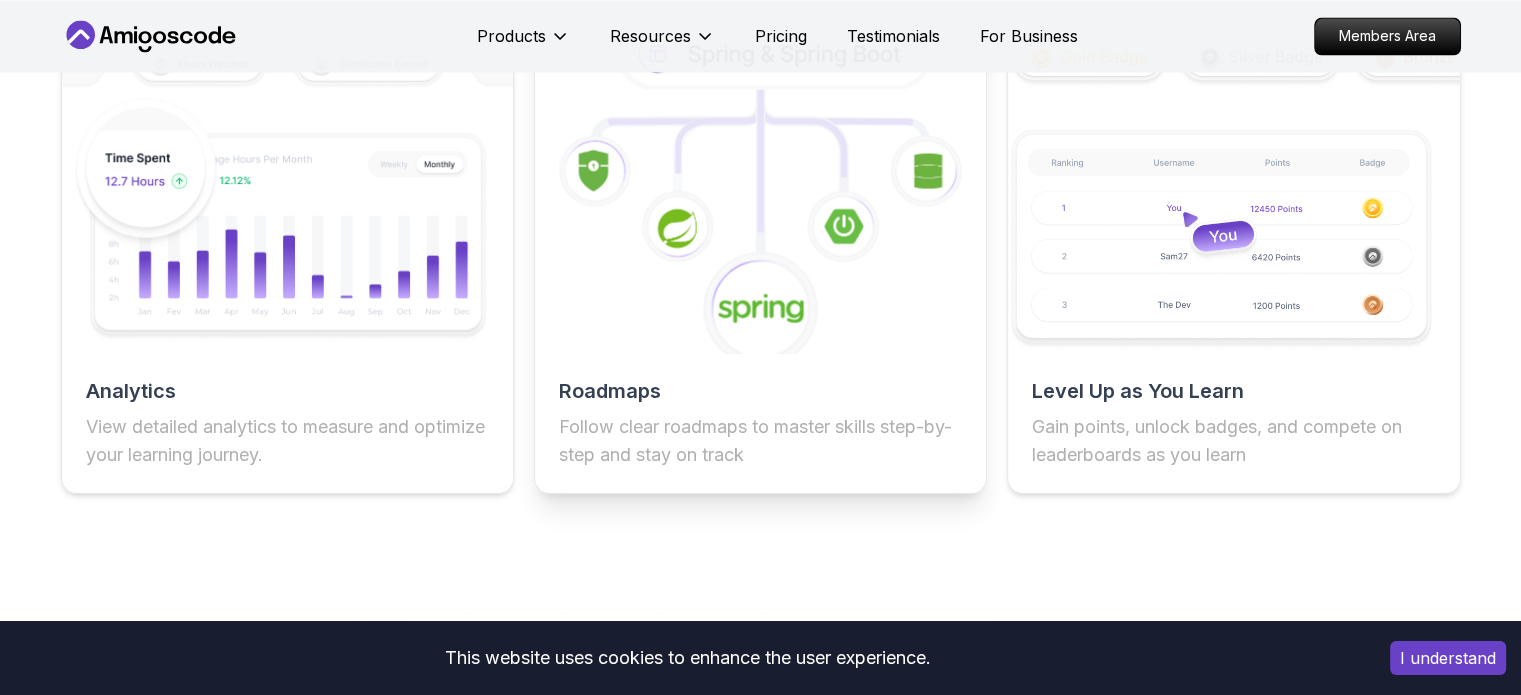 click on "Roadmaps" at bounding box center (760, 391) 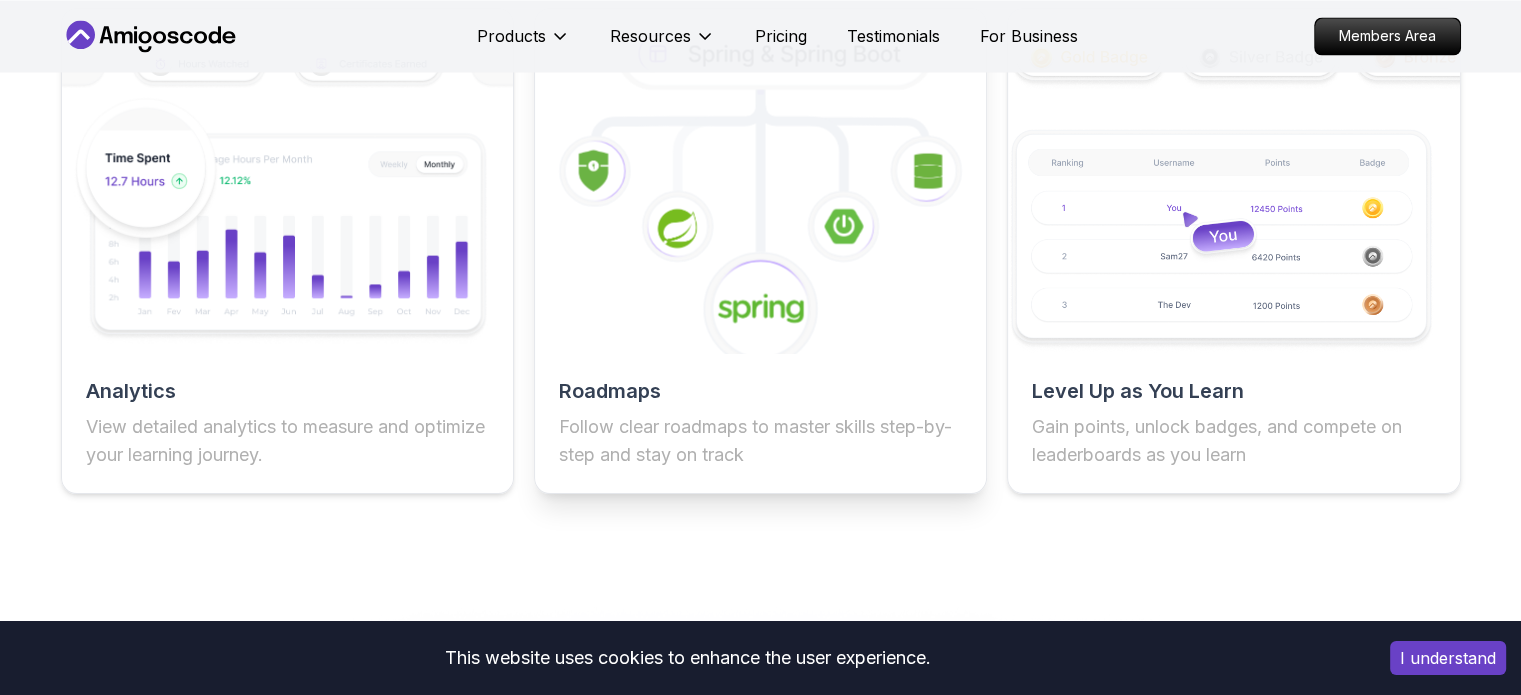 click 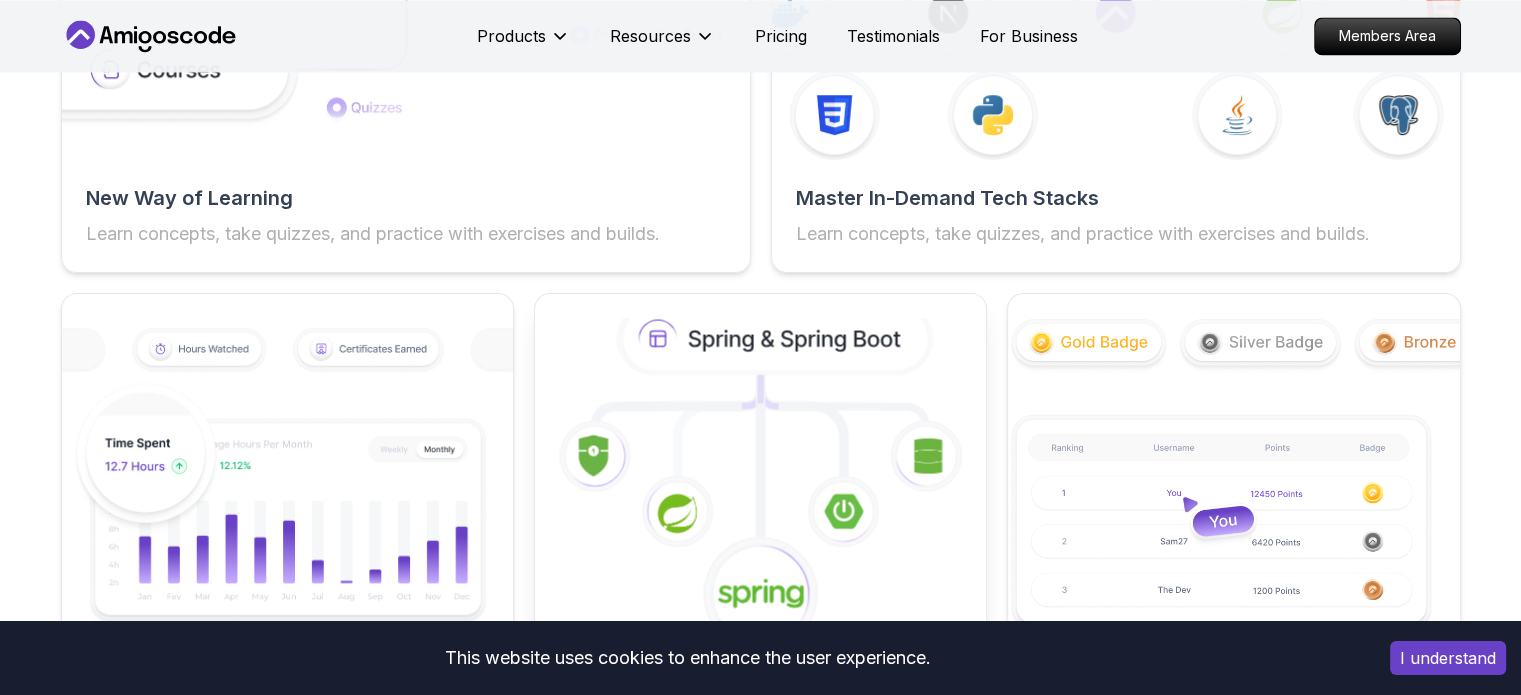 scroll, scrollTop: 3424, scrollLeft: 0, axis: vertical 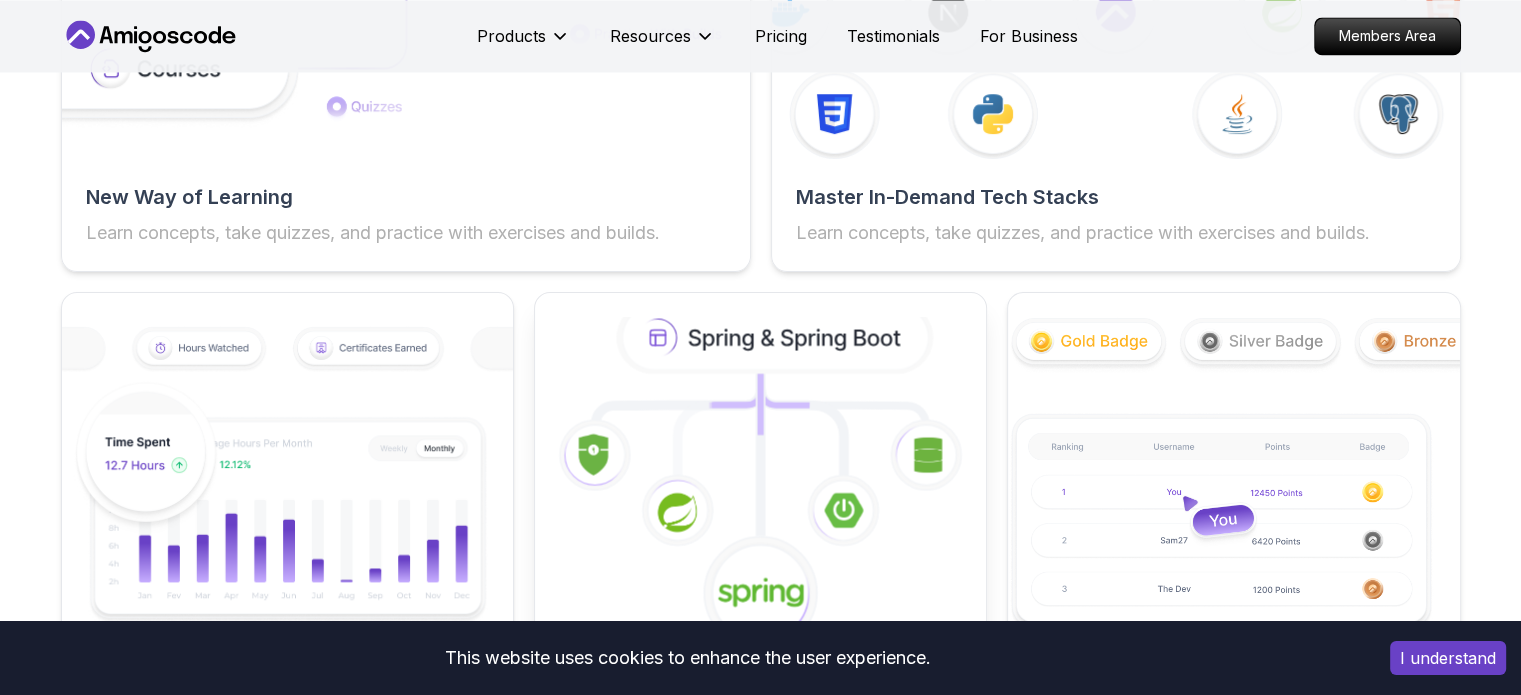 click 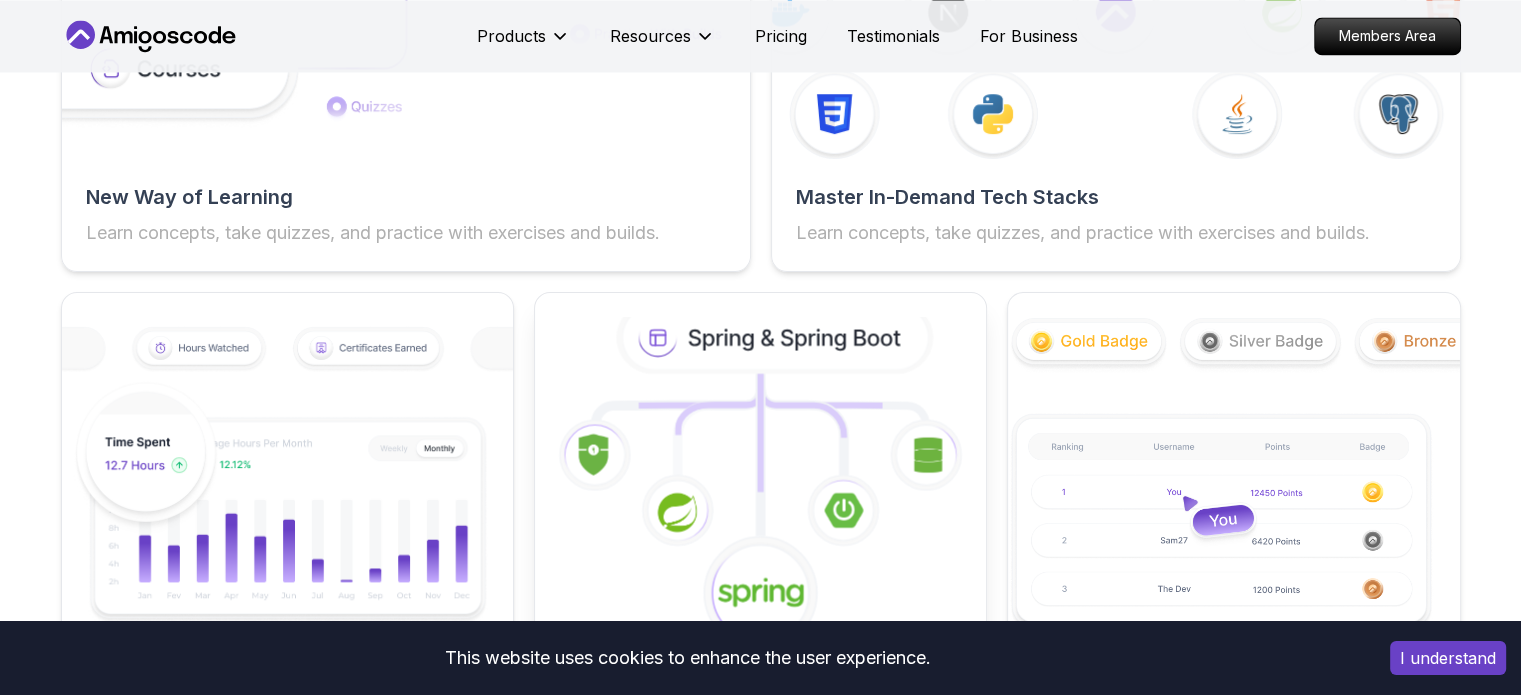 drag, startPoint x: 620, startPoint y: 321, endPoint x: 674, endPoint y: 317, distance: 54.147945 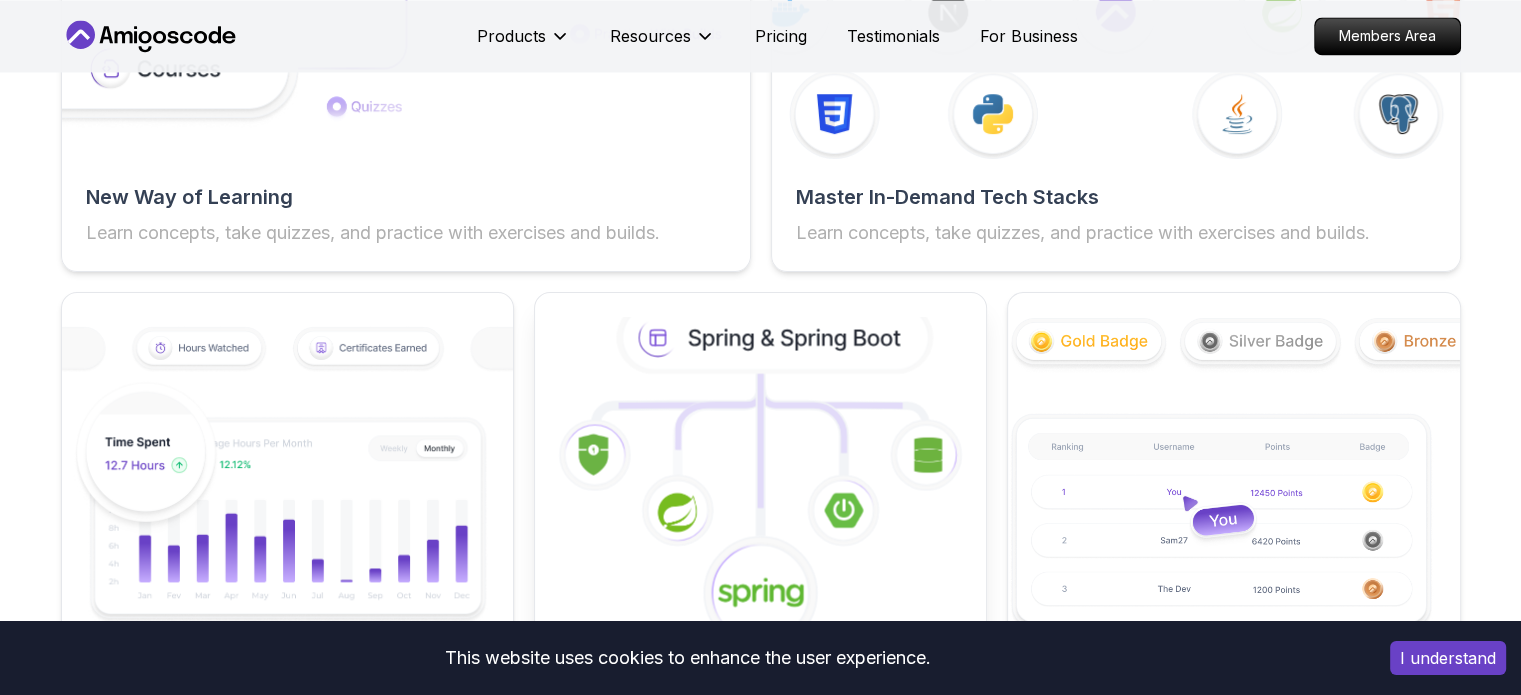 click 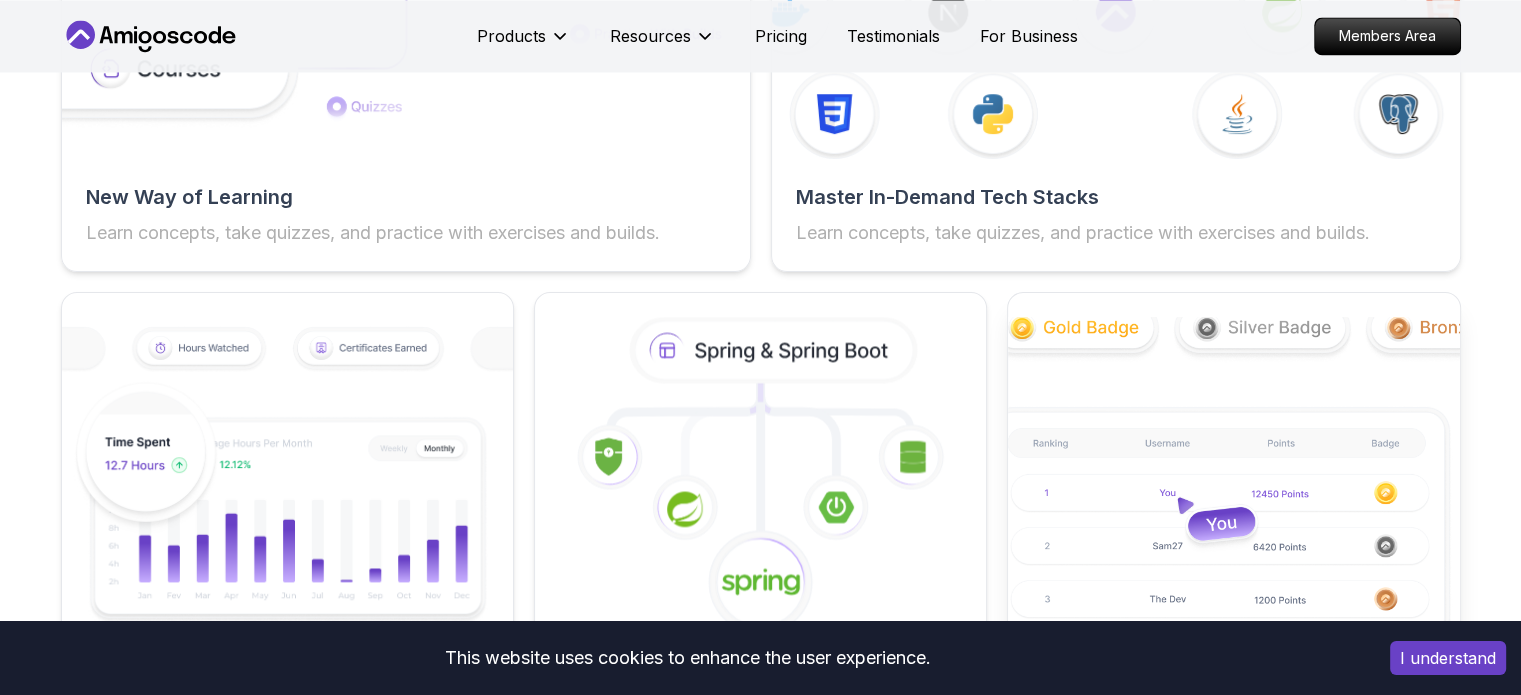 click at bounding box center (1234, 476) 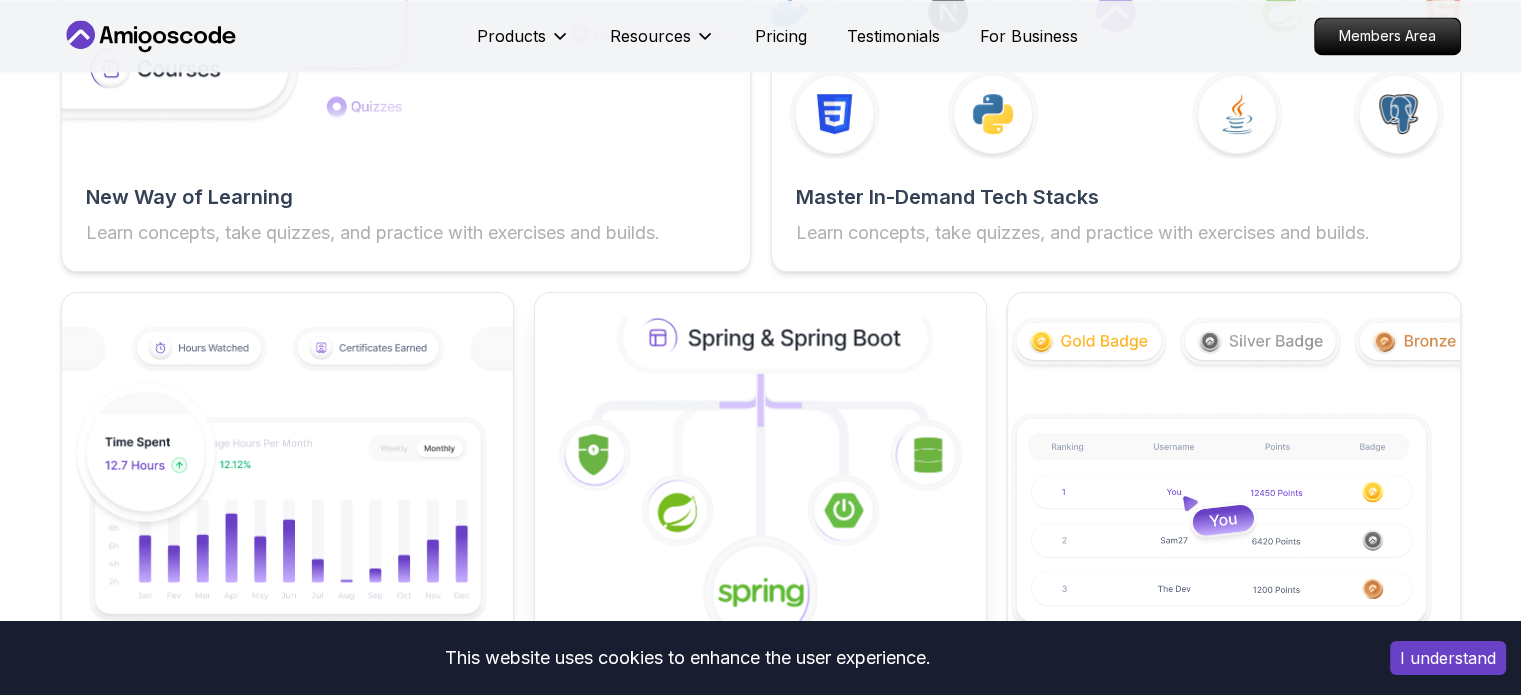 click 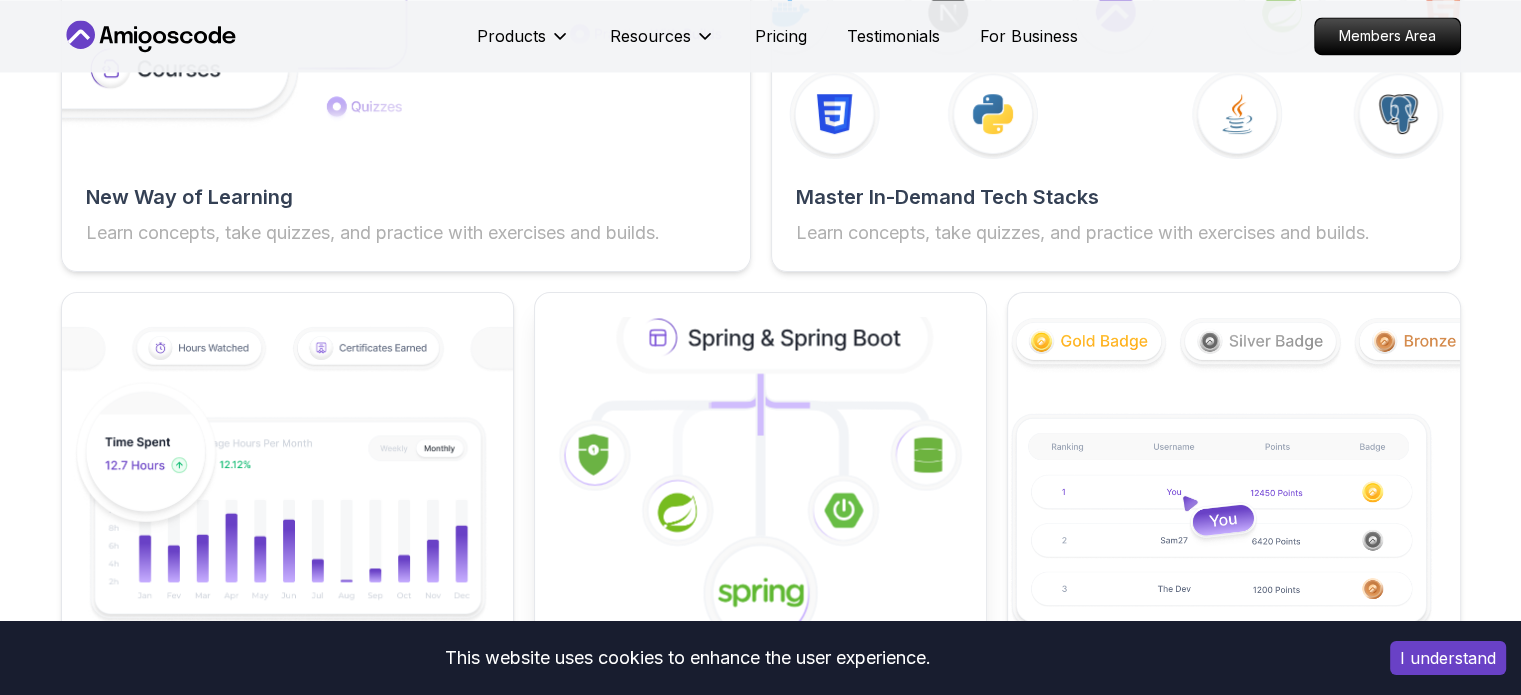 click 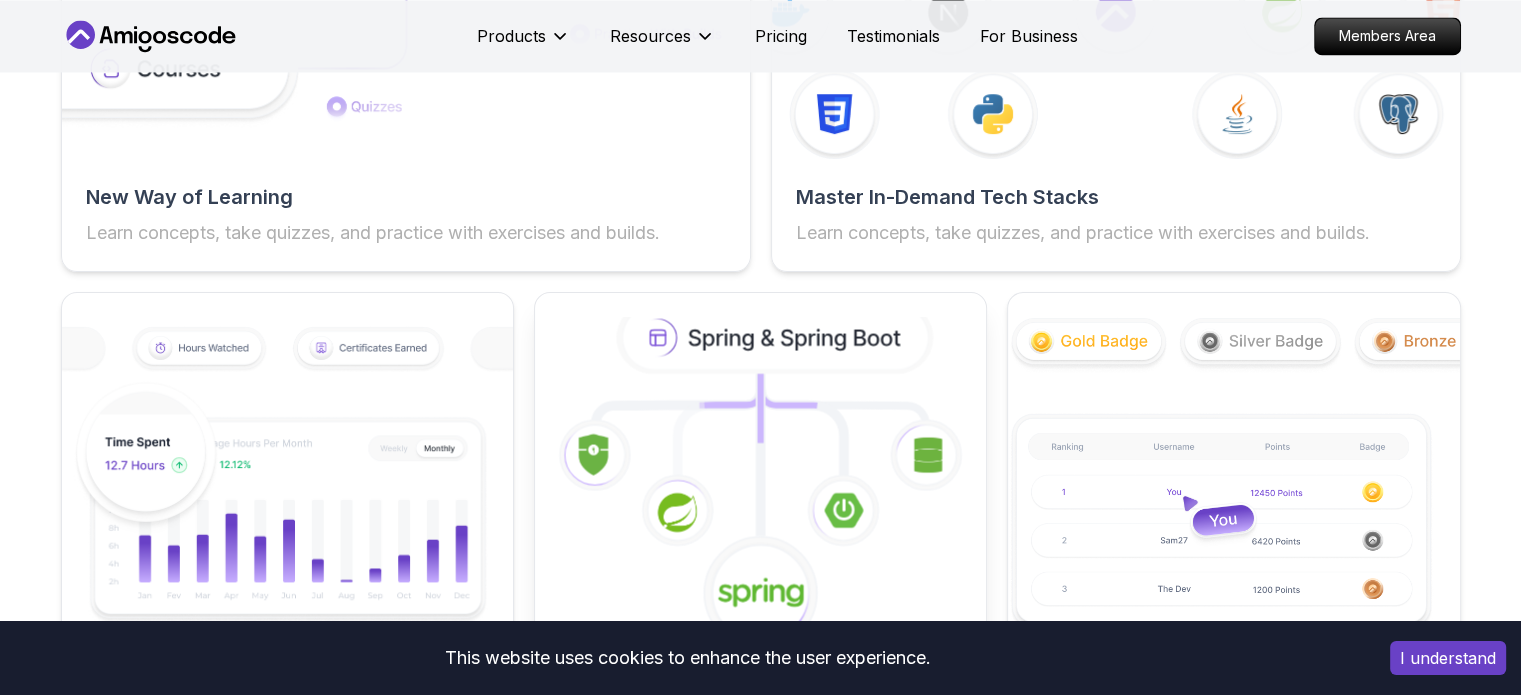 click 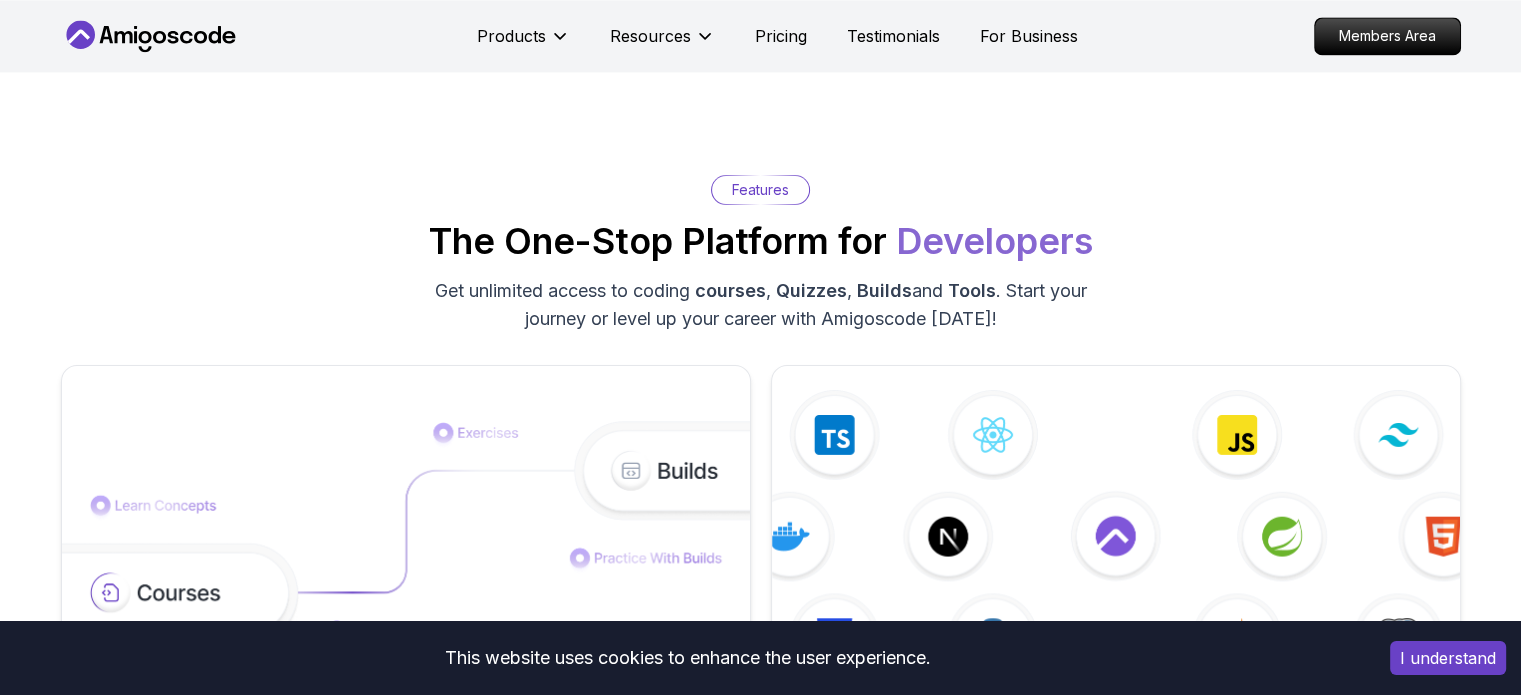 scroll, scrollTop: 2901, scrollLeft: 0, axis: vertical 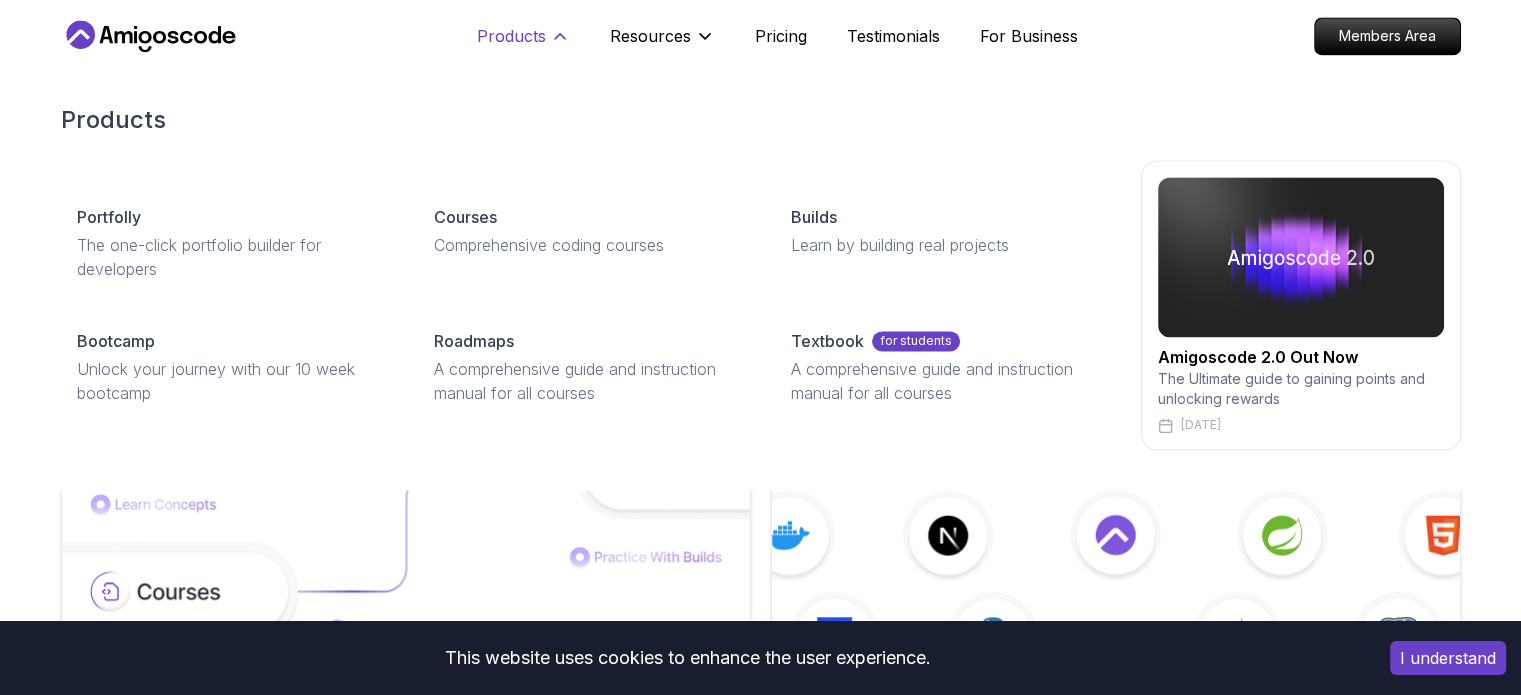 click on "Products" at bounding box center (511, 36) 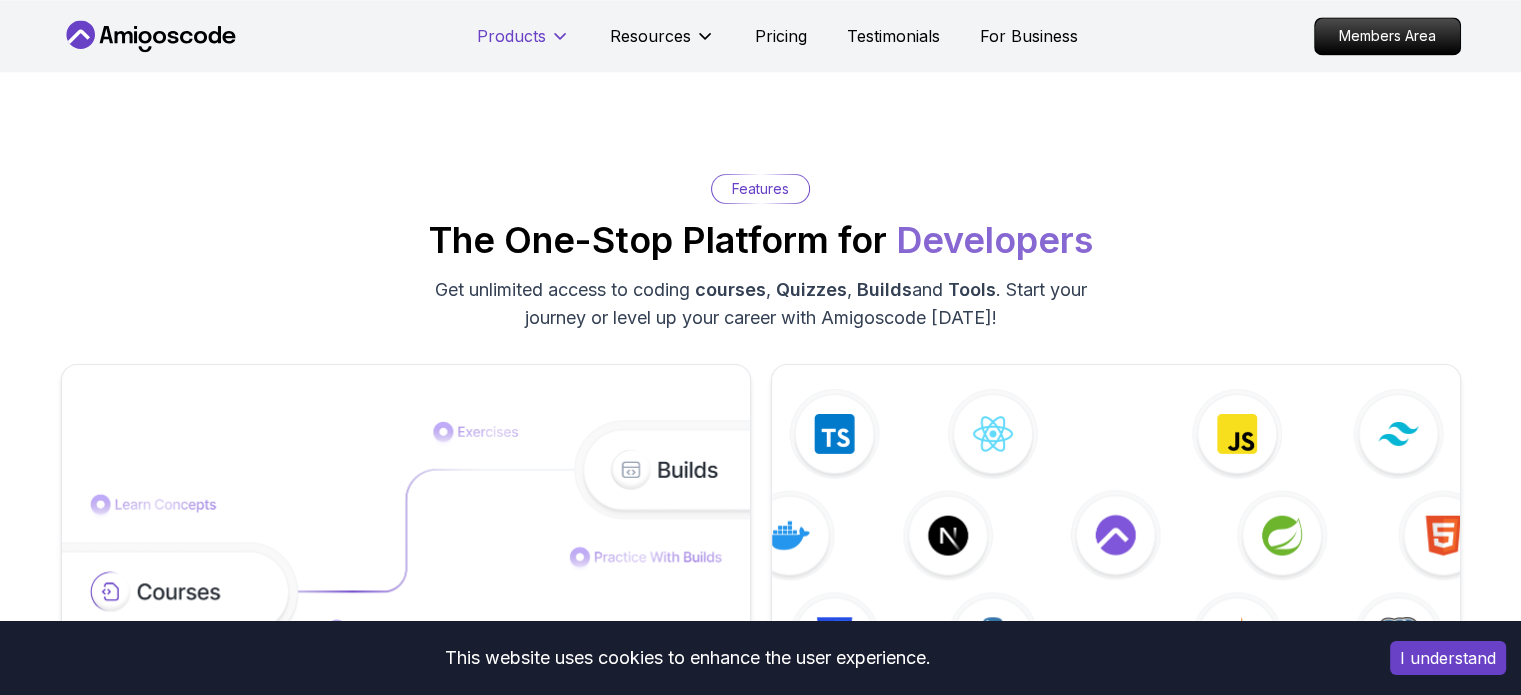 click on "Products" at bounding box center [511, 36] 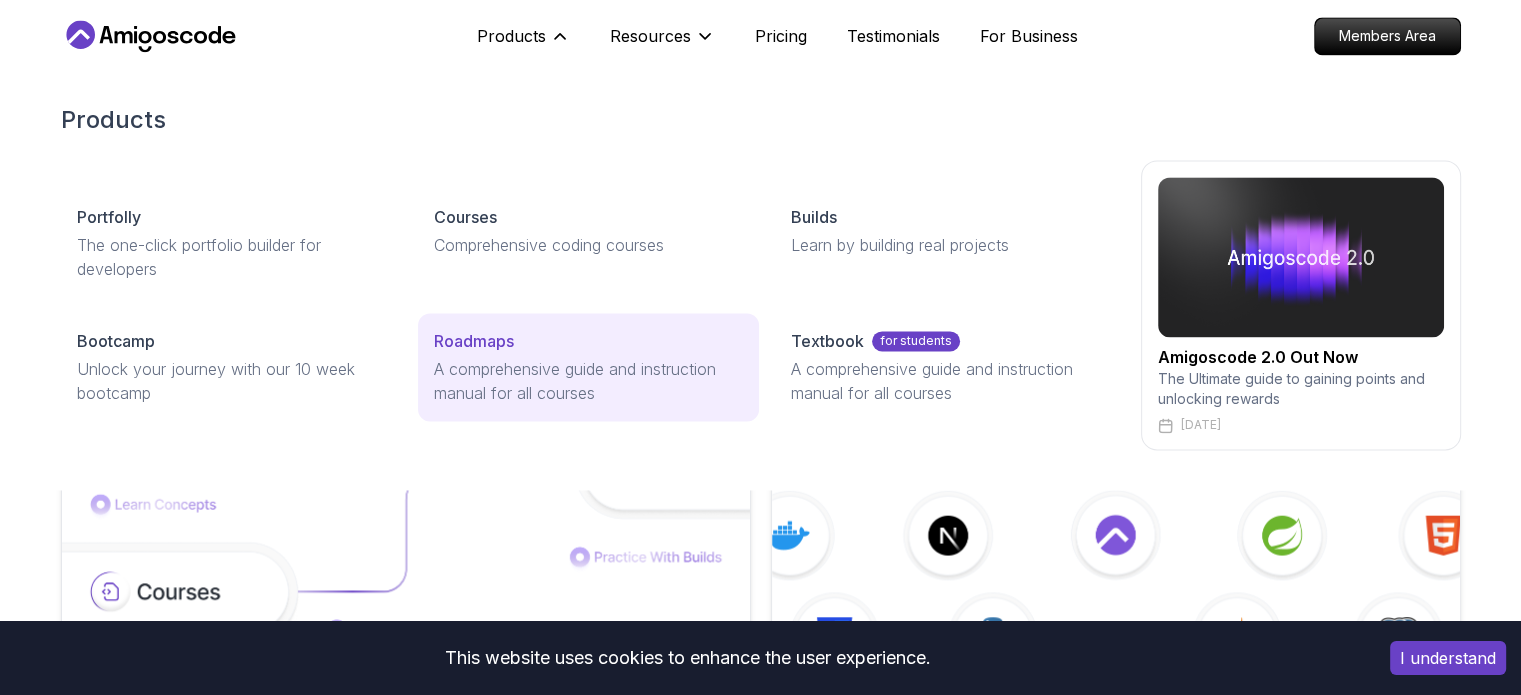 click on "A comprehensive guide and instruction manual for all courses" at bounding box center [588, 381] 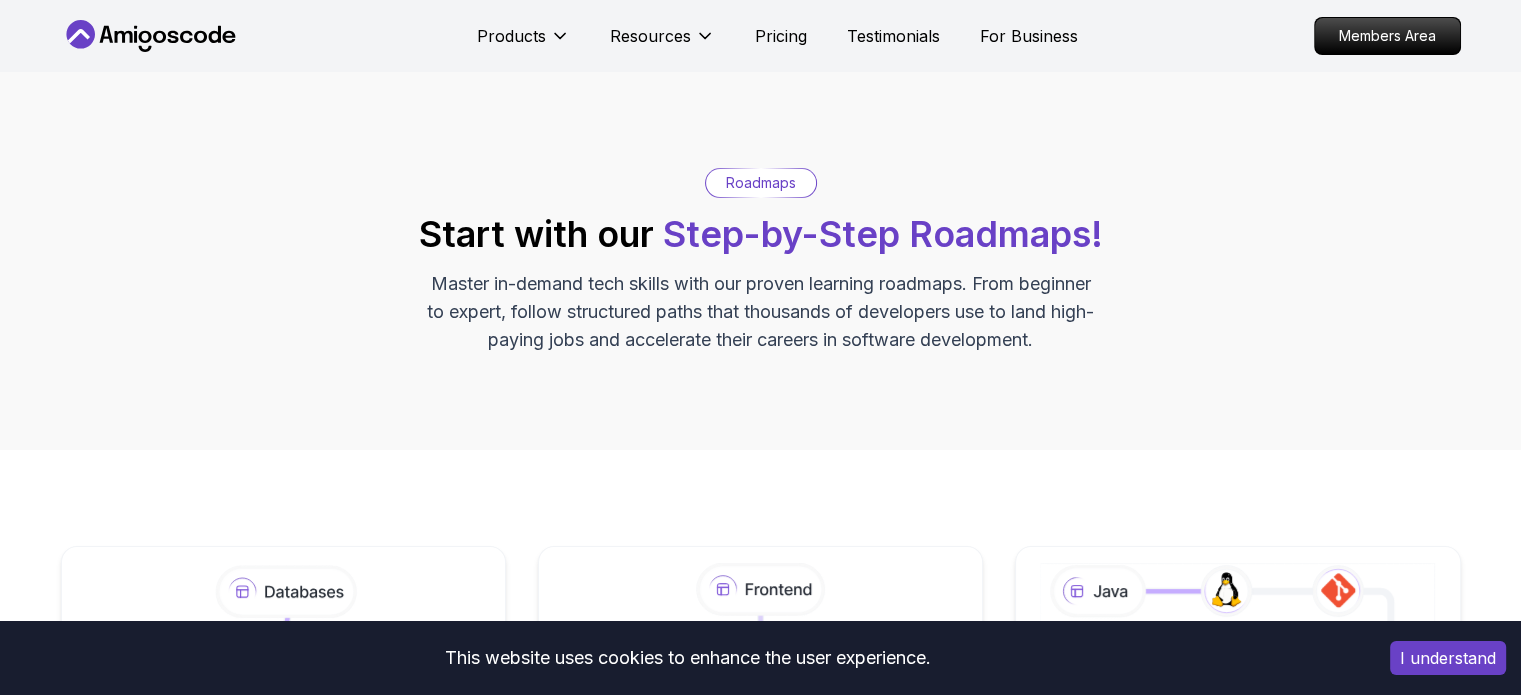 scroll, scrollTop: 457, scrollLeft: 0, axis: vertical 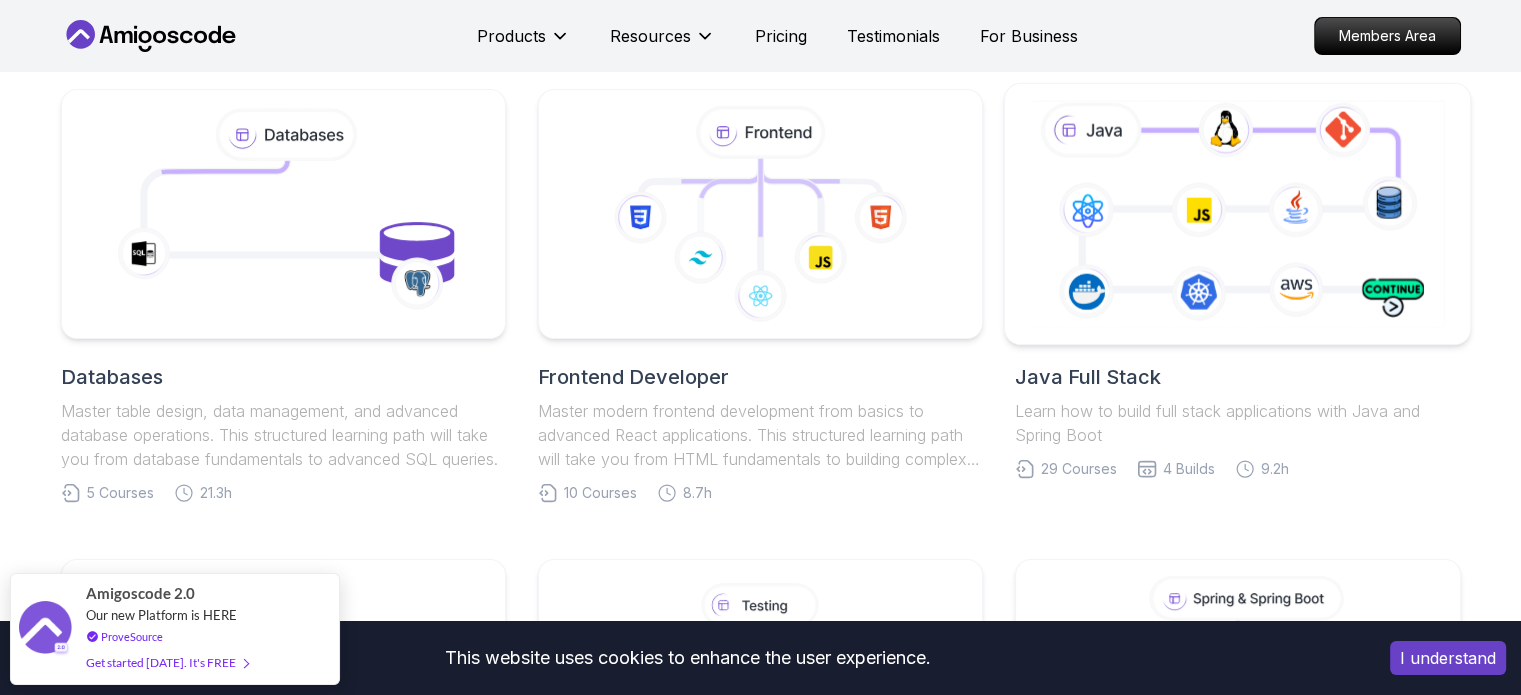 click 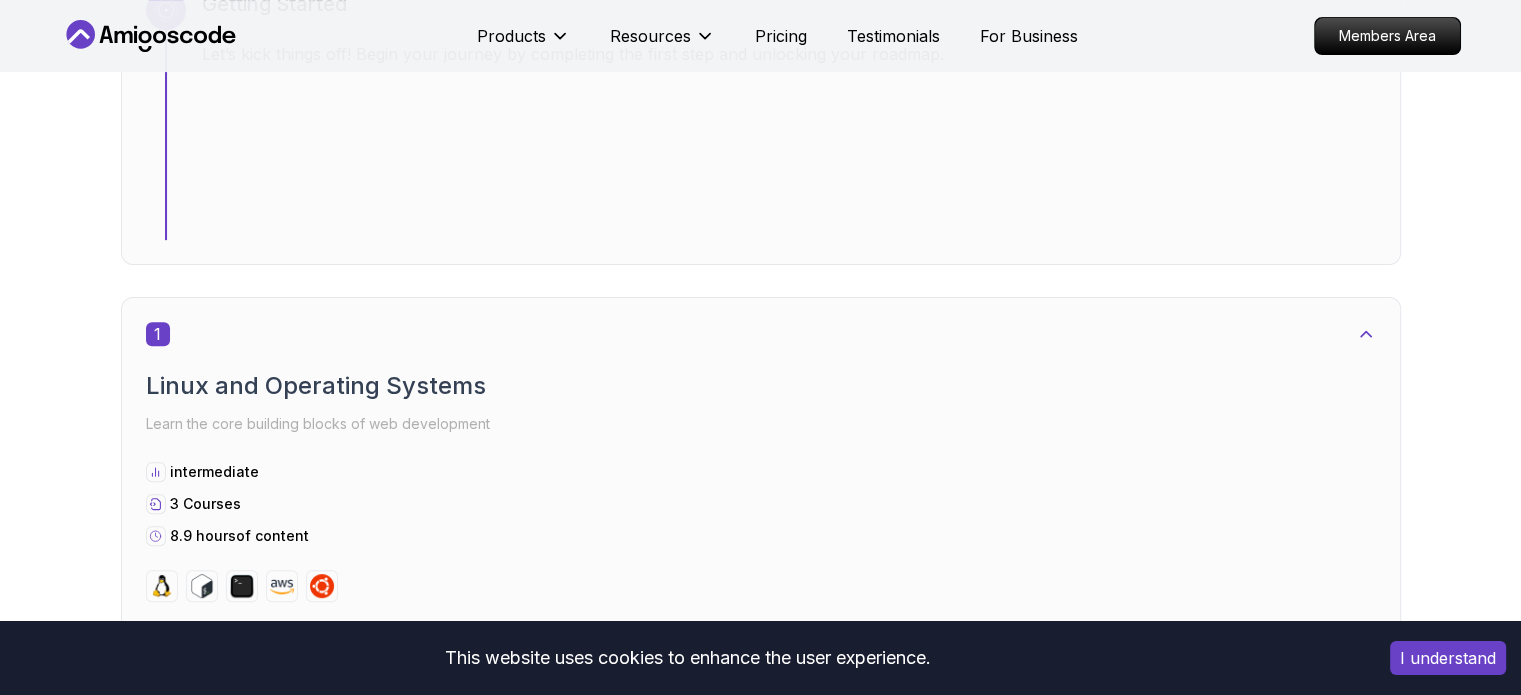 scroll, scrollTop: 776, scrollLeft: 0, axis: vertical 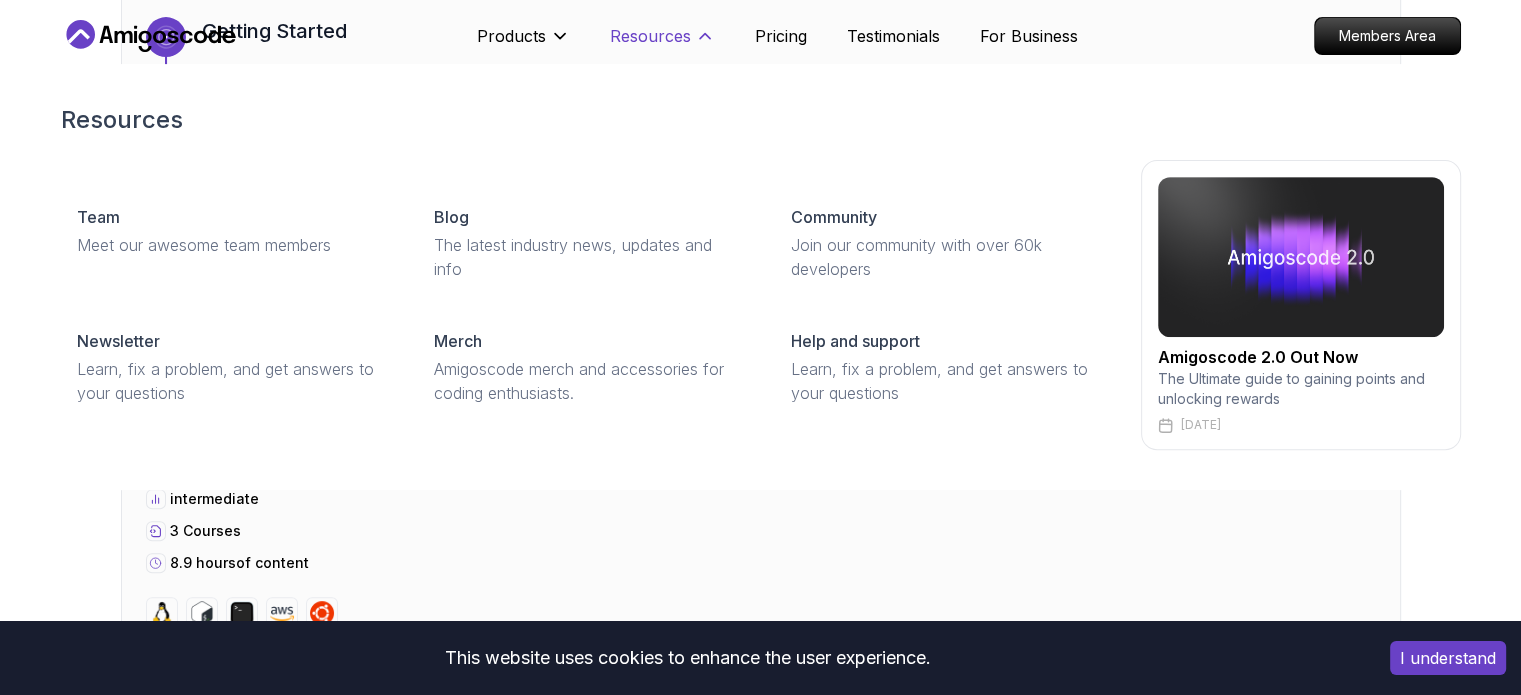 click on "Resources" at bounding box center [650, 36] 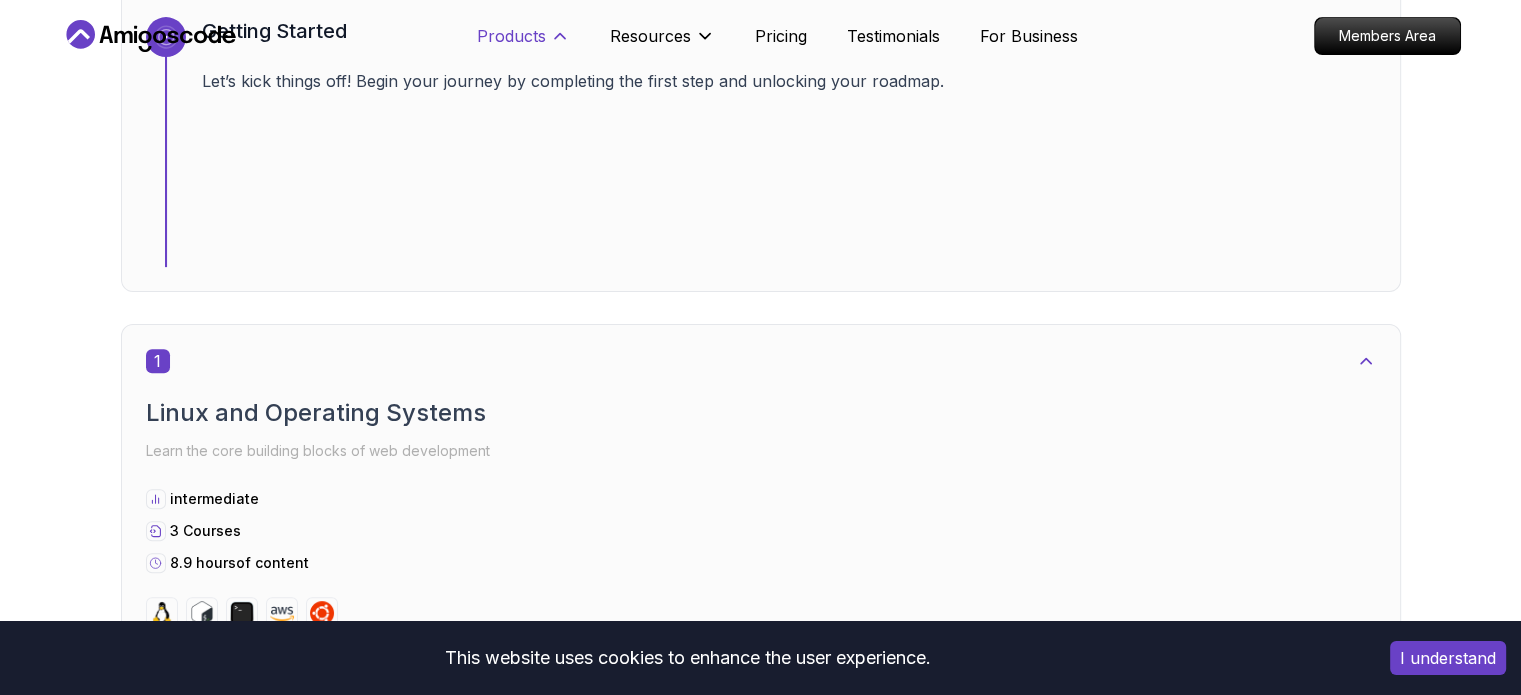 click on "Products" at bounding box center [511, 36] 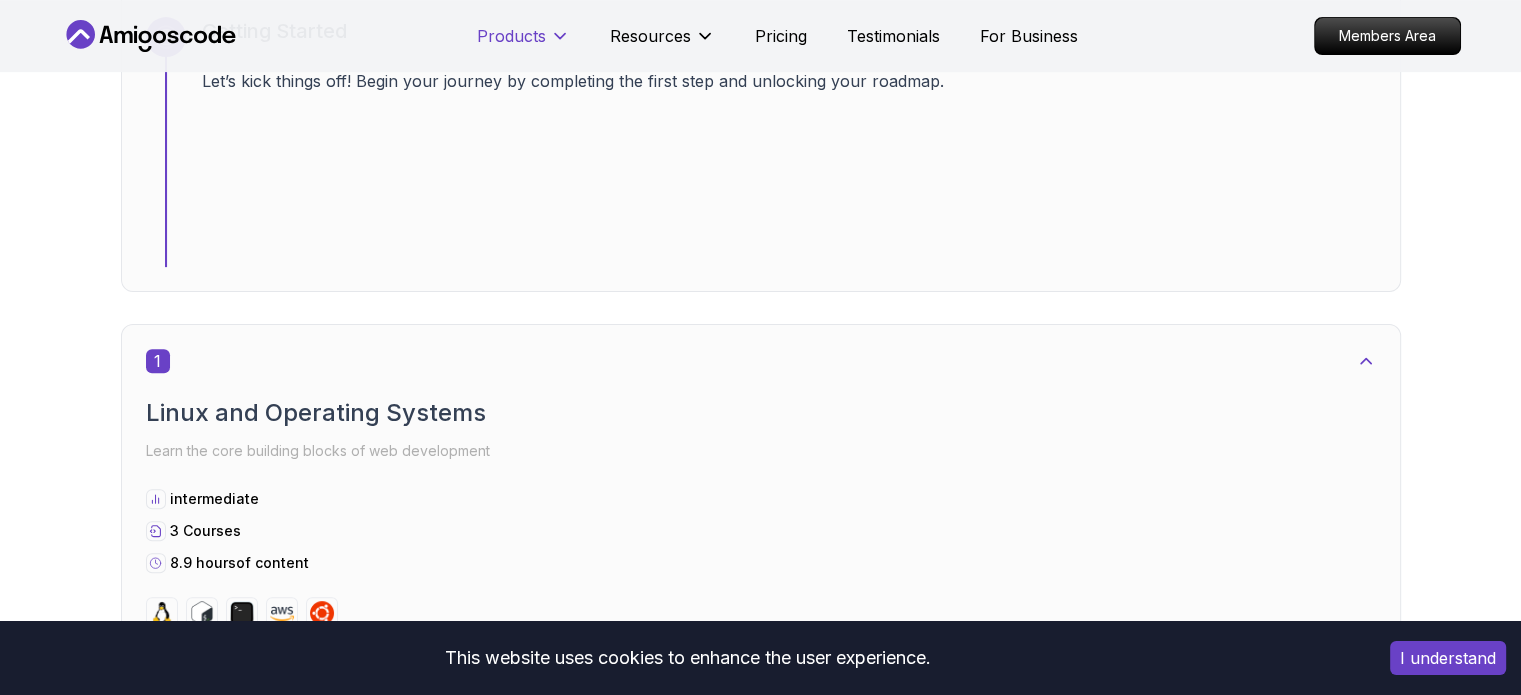 click on "Products" at bounding box center [511, 36] 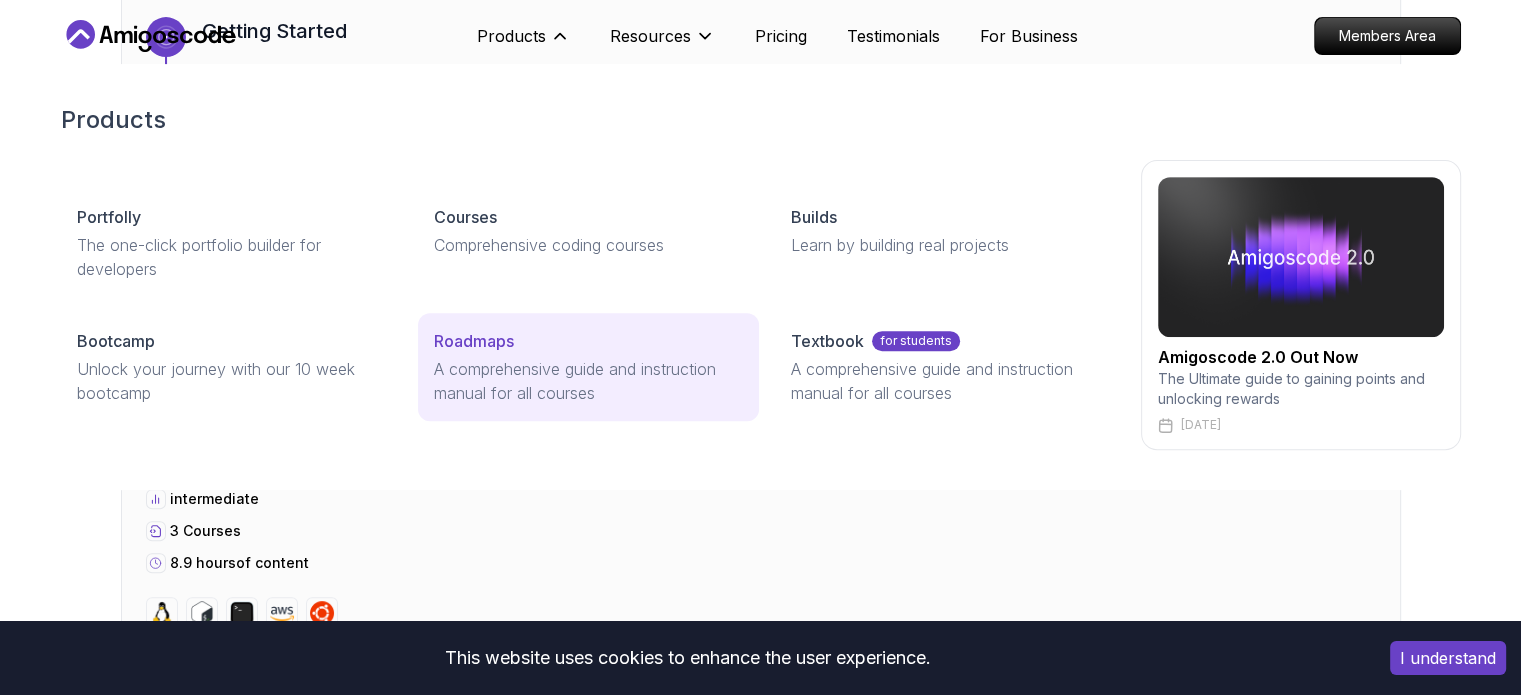 click on "A comprehensive guide and instruction manual for all courses" at bounding box center [588, 381] 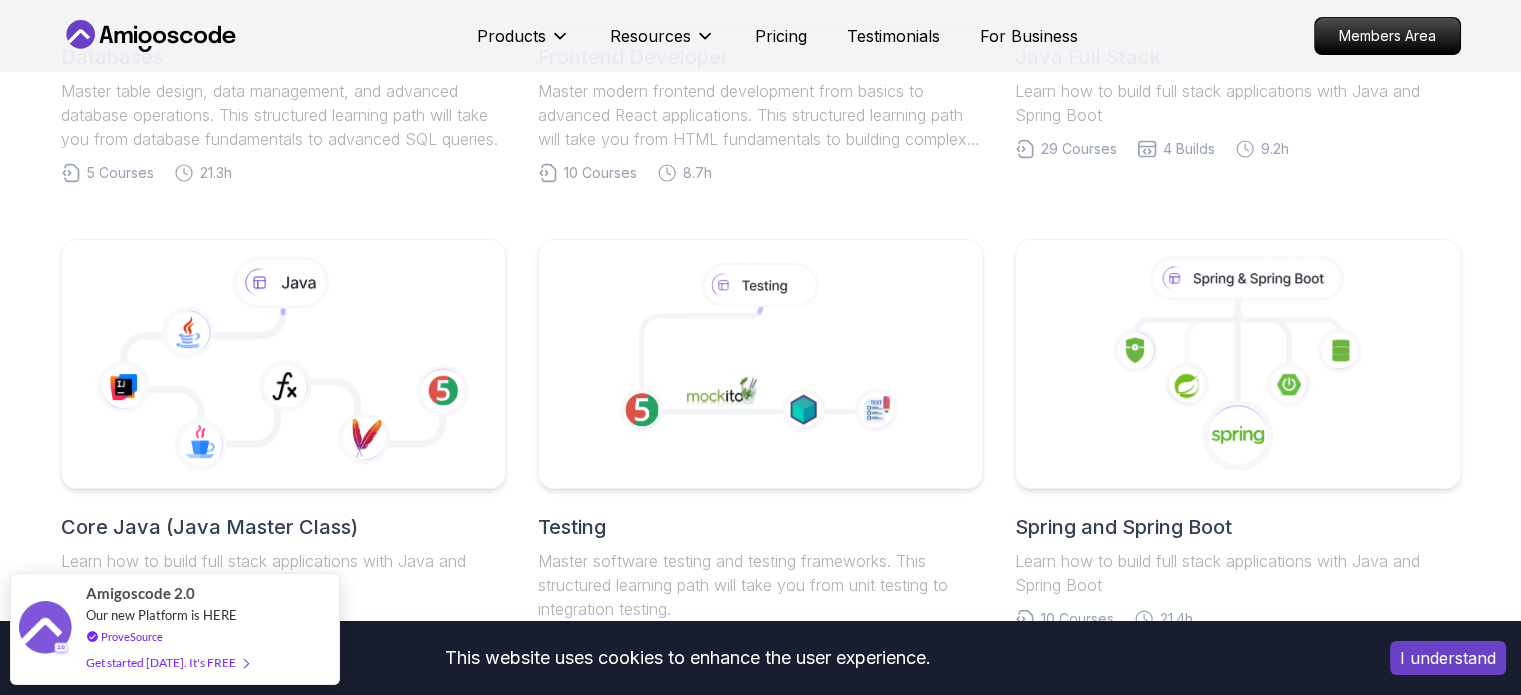 scroll, scrollTop: 983, scrollLeft: 0, axis: vertical 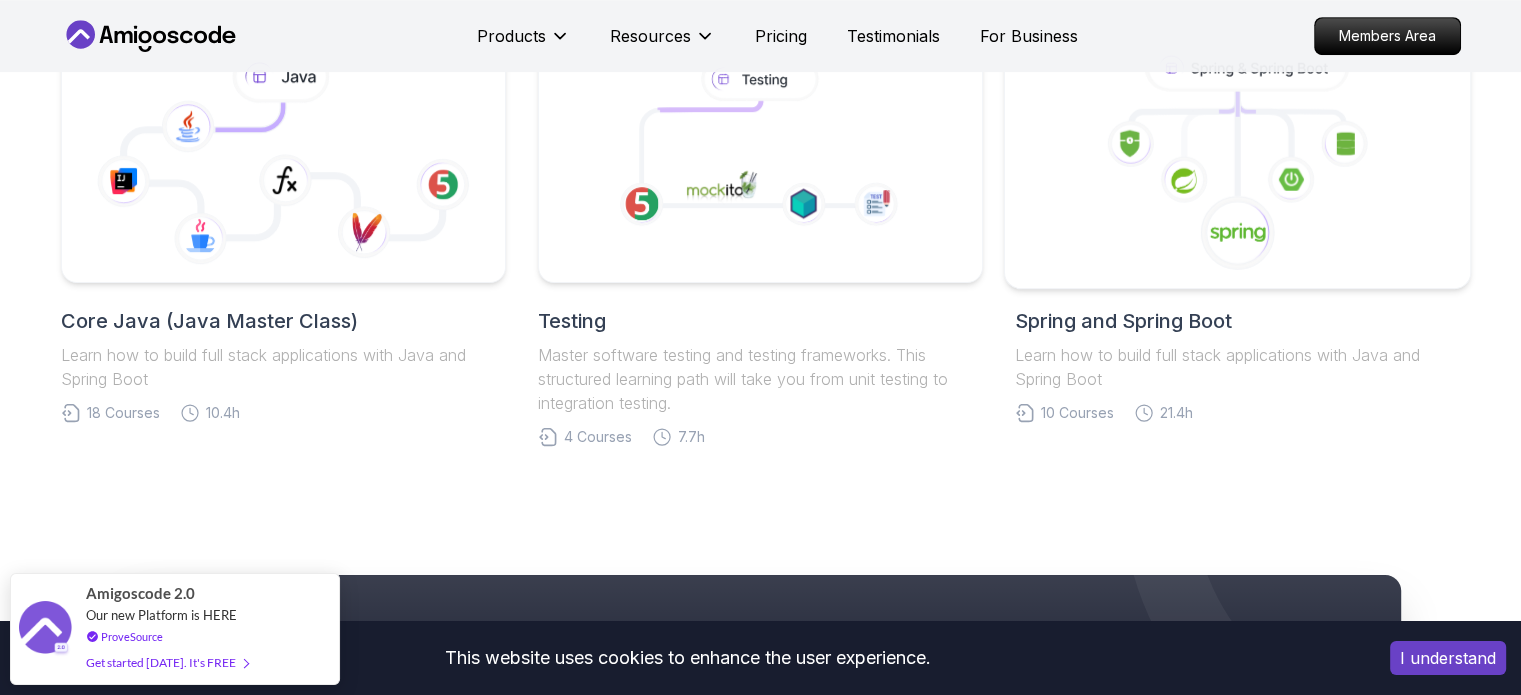 click 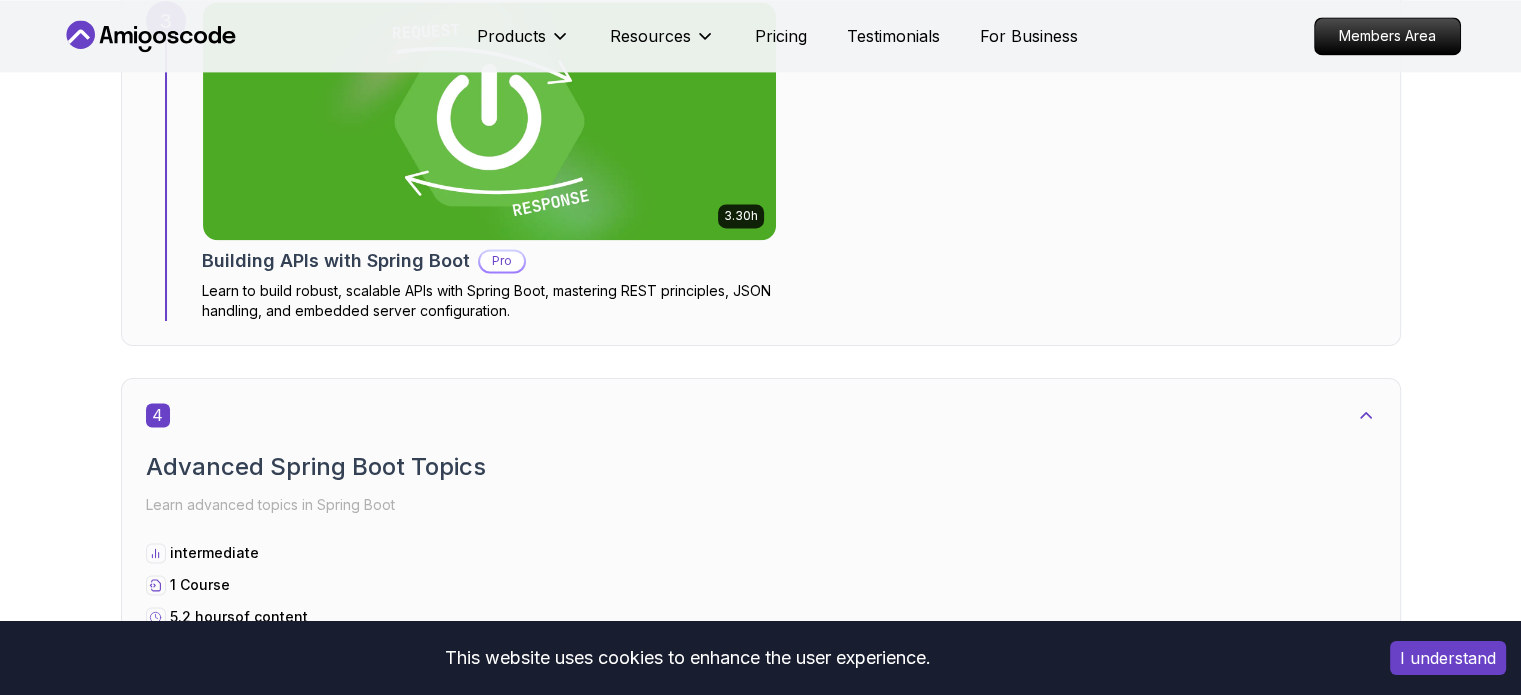 scroll, scrollTop: 2940, scrollLeft: 0, axis: vertical 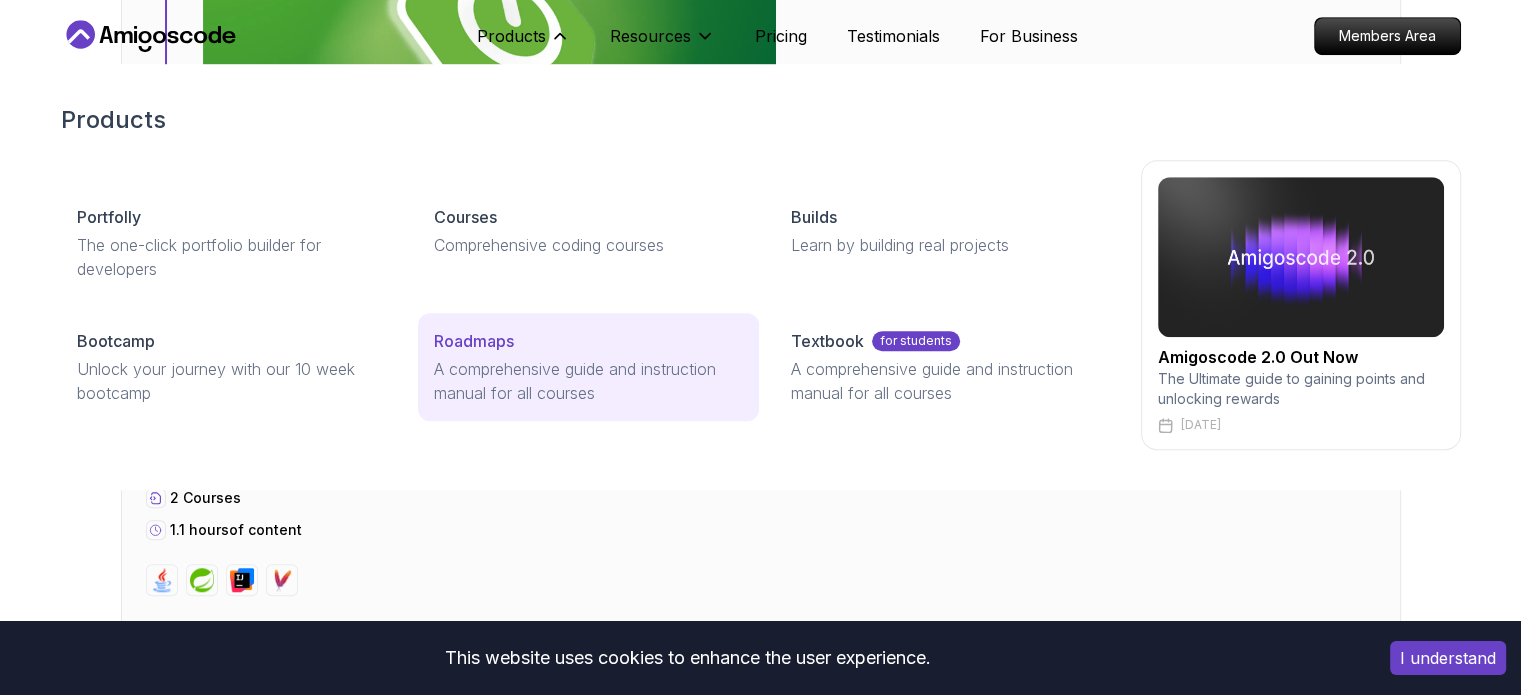 click on "Roadmaps" at bounding box center [588, 341] 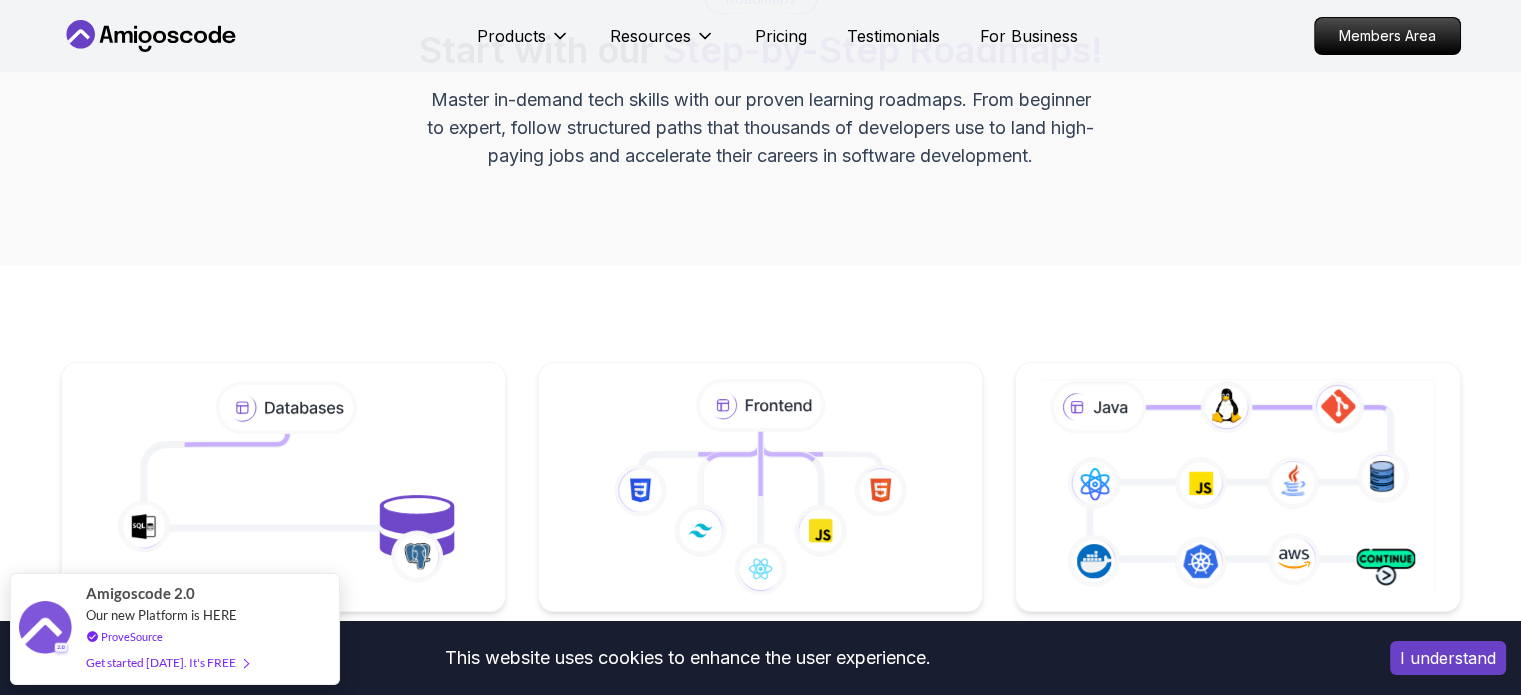 scroll, scrollTop: 0, scrollLeft: 0, axis: both 